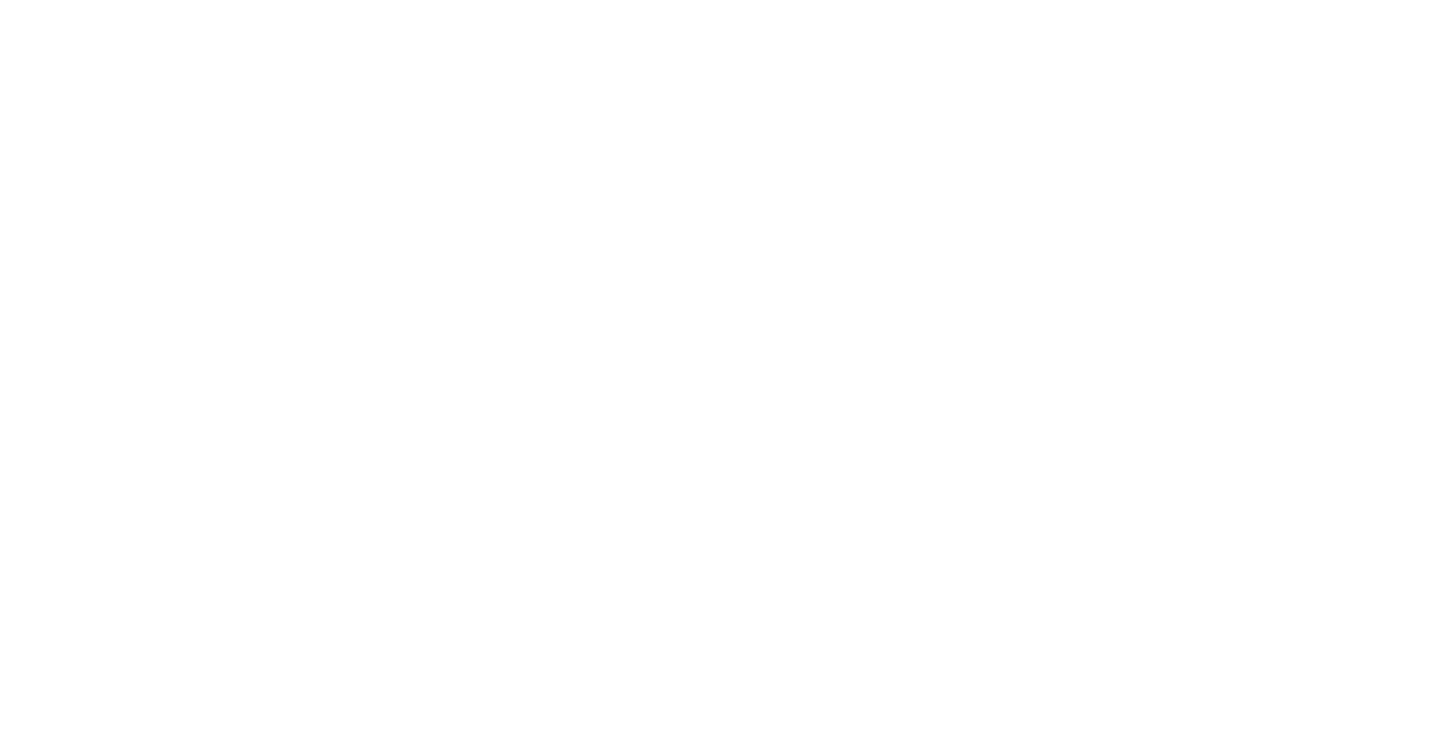 scroll, scrollTop: 0, scrollLeft: 0, axis: both 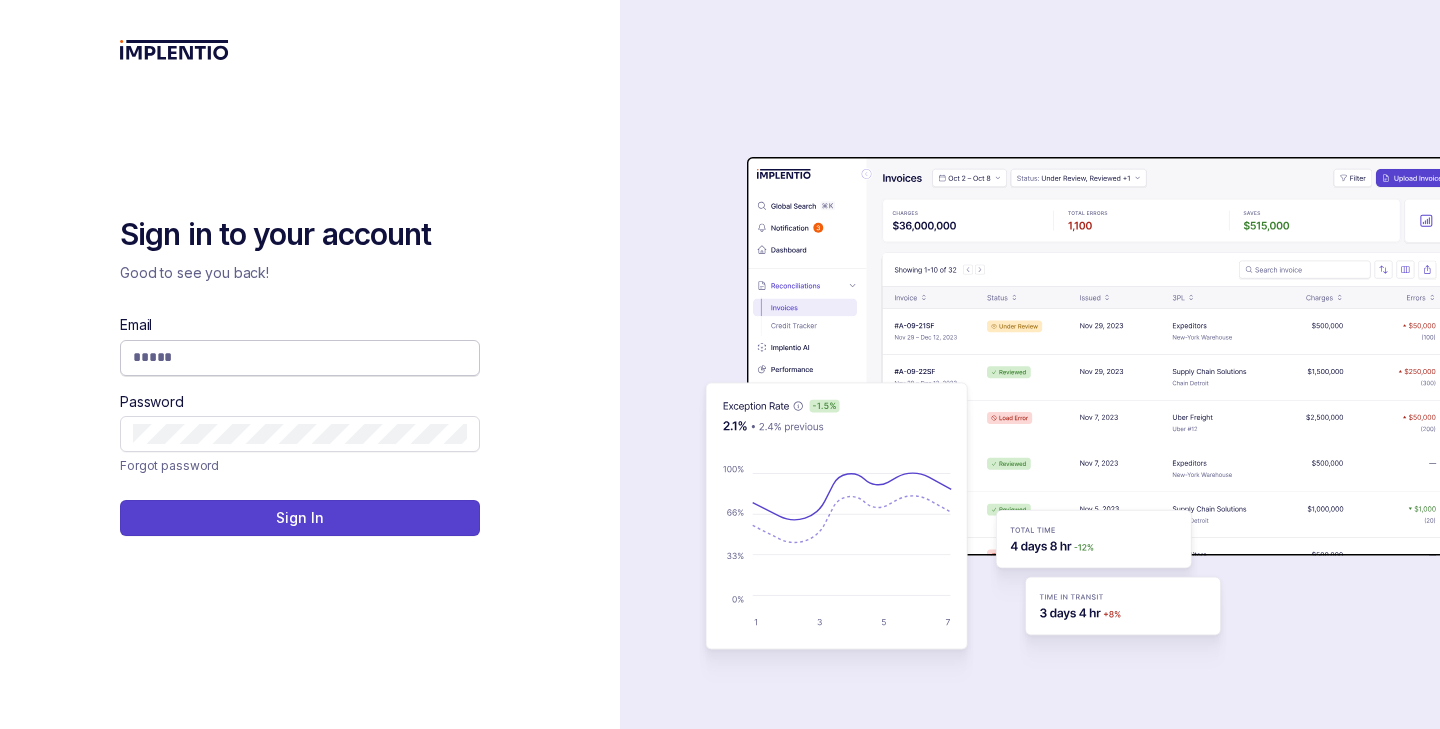 click at bounding box center (300, 358) 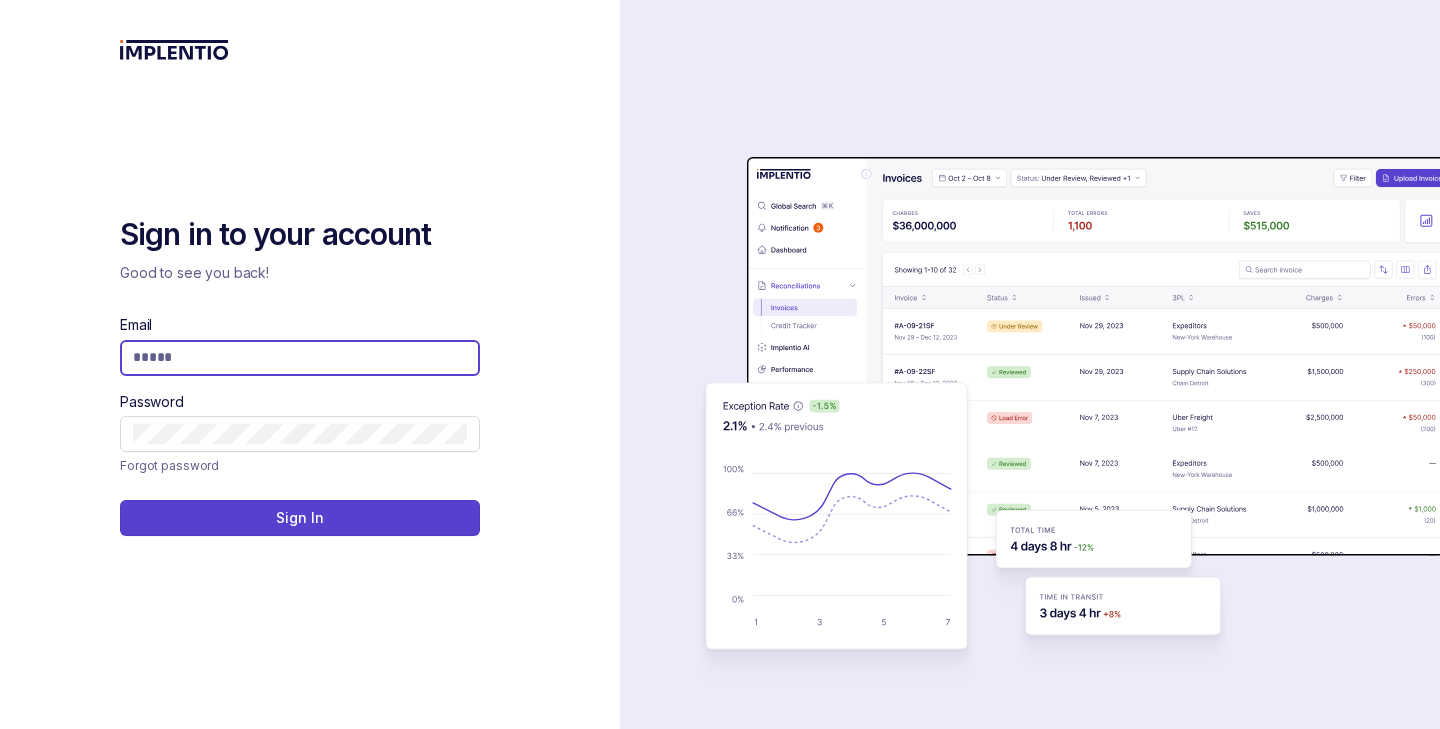 type on "**********" 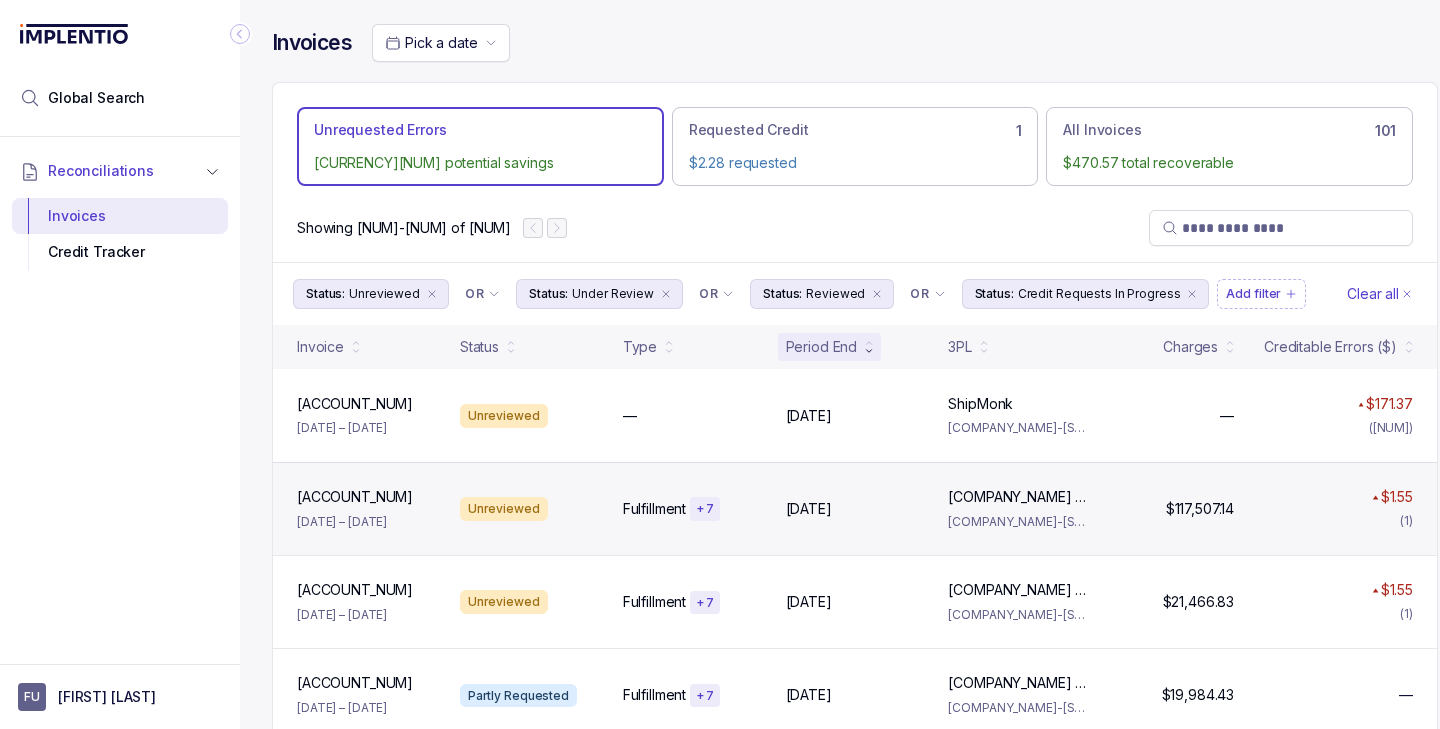 click on "Unreviewed" at bounding box center [504, 509] 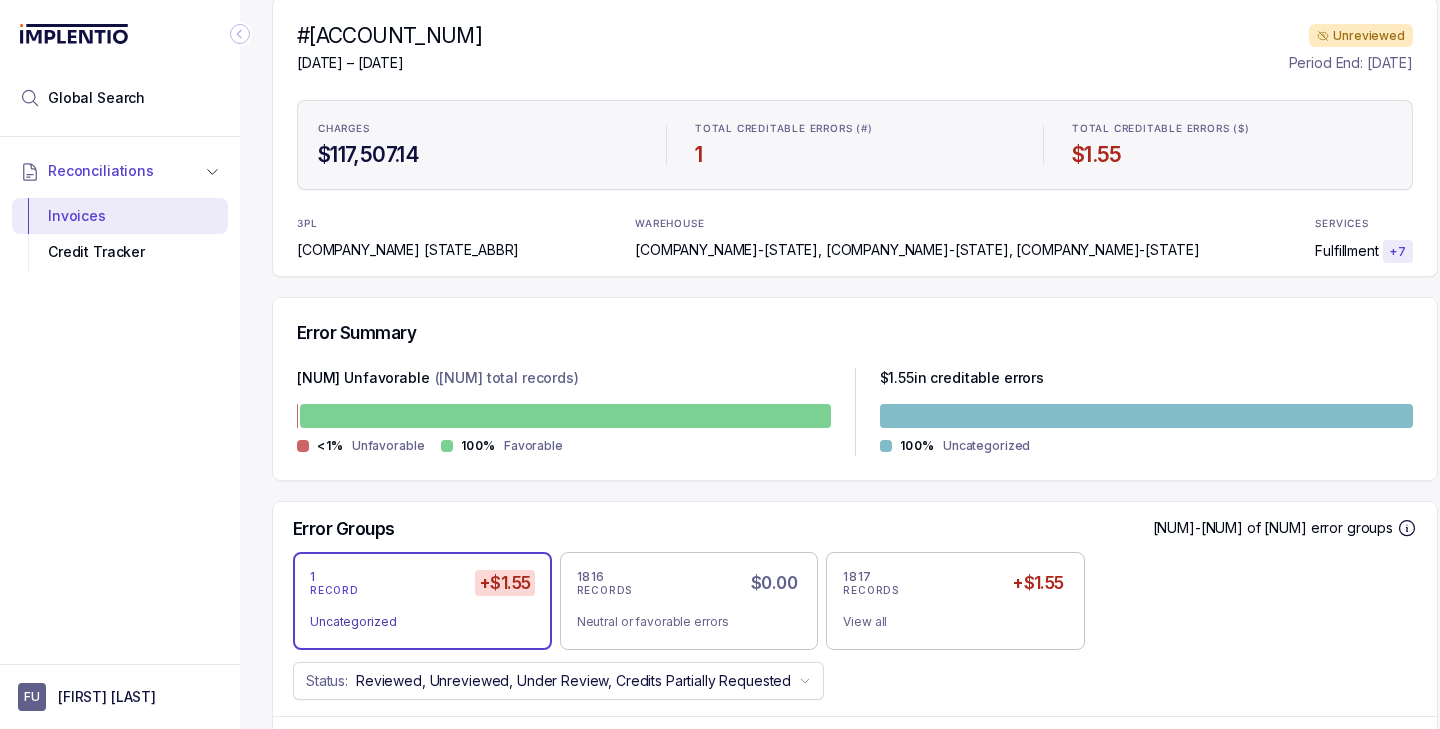 scroll, scrollTop: 253, scrollLeft: 0, axis: vertical 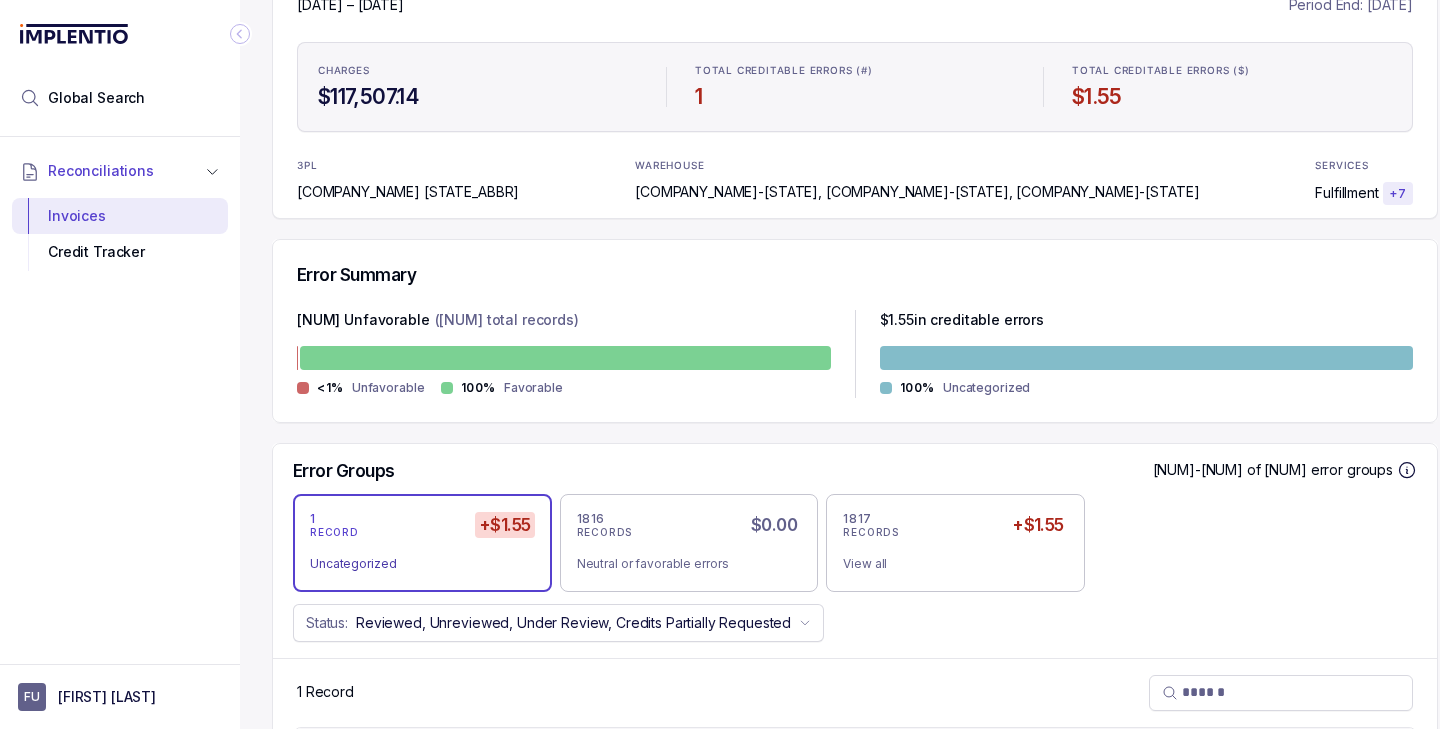 click on "[NUM] RECORD +[CURRENCY] [CATEGORY]" at bounding box center [422, 543] 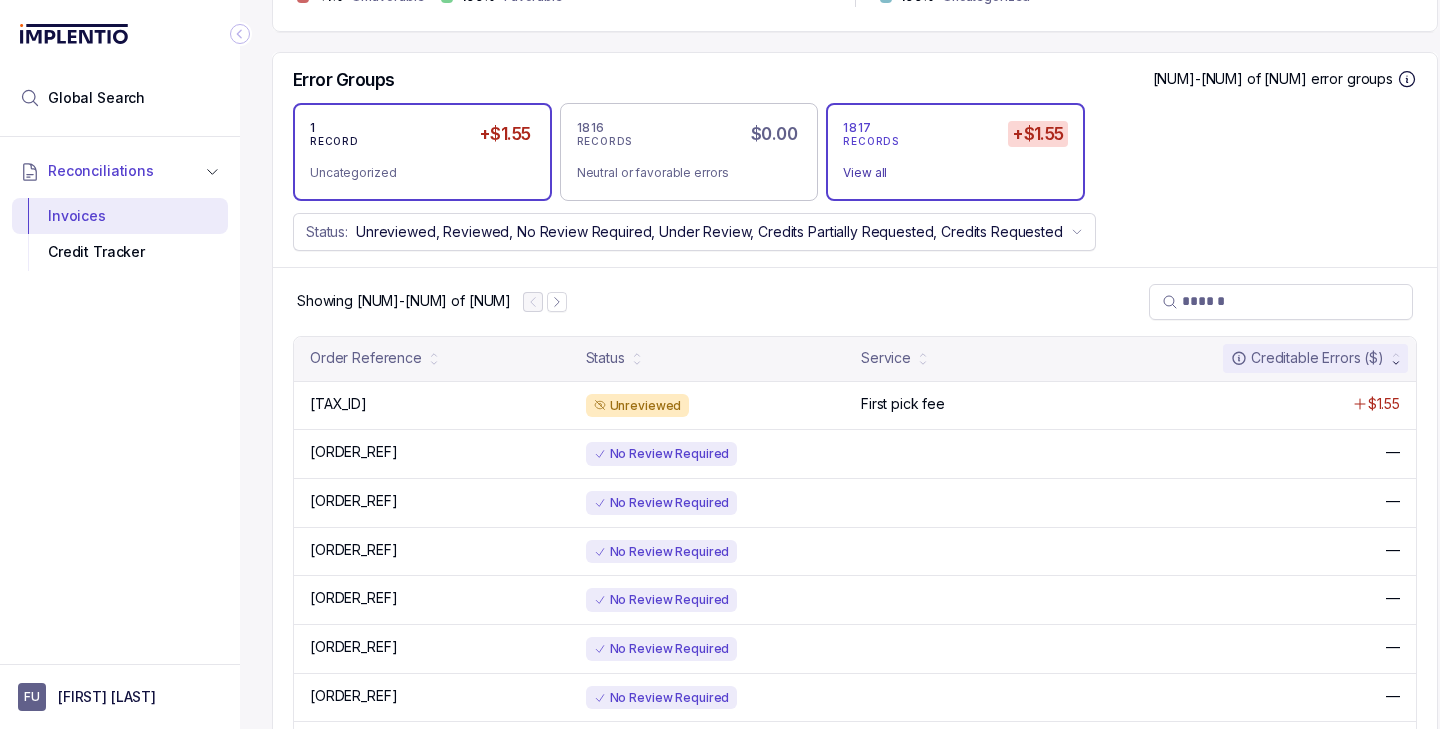 scroll, scrollTop: 662, scrollLeft: 0, axis: vertical 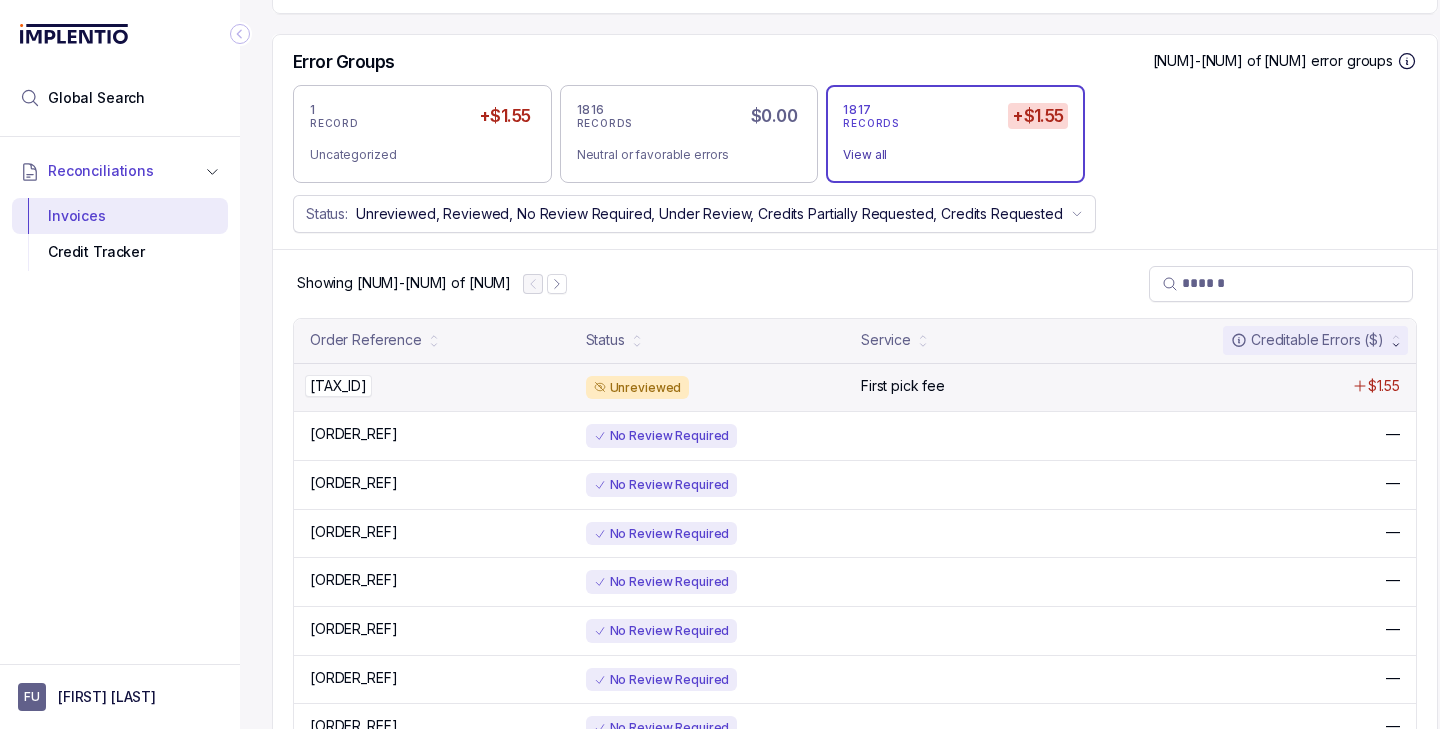 click on "[TAX_ID] [TAX_ID]" at bounding box center (338, 386) 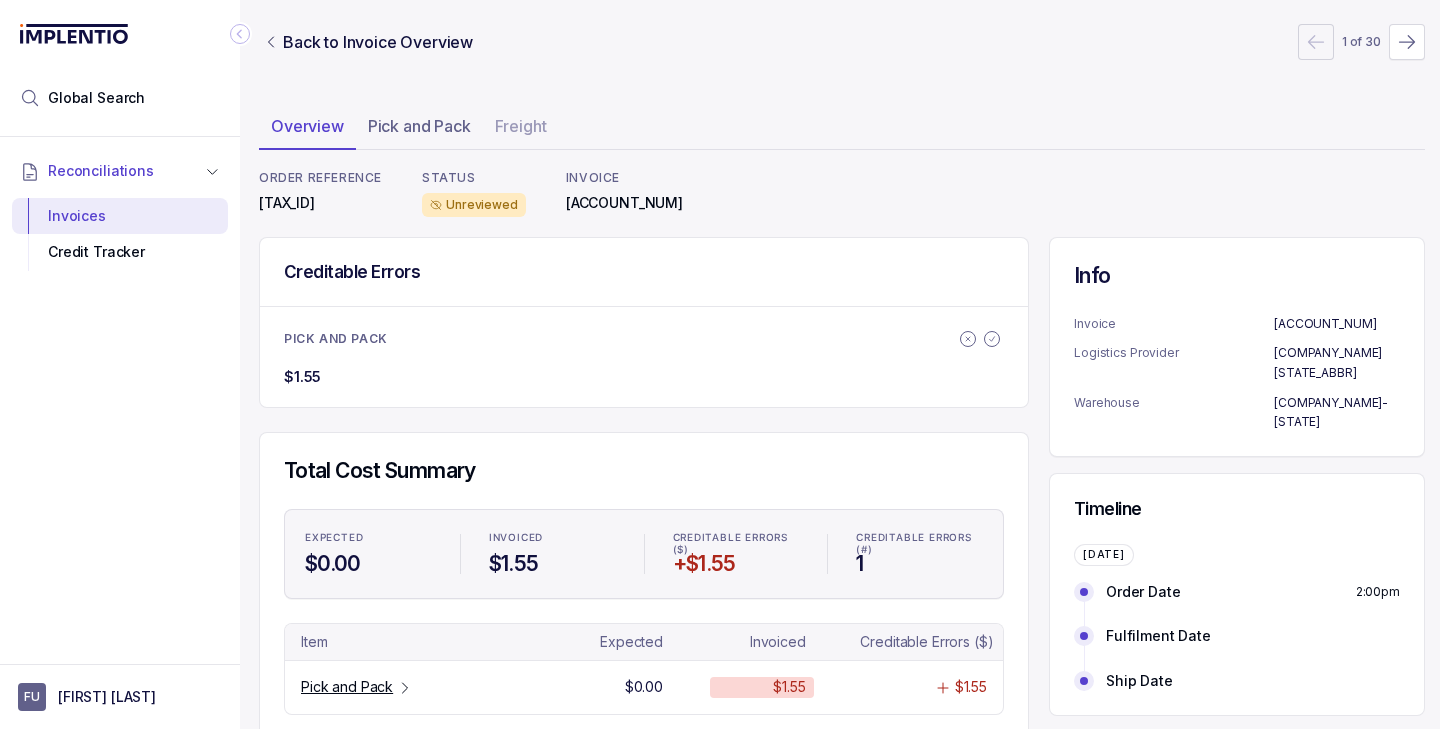 scroll, scrollTop: 24, scrollLeft: 13, axis: both 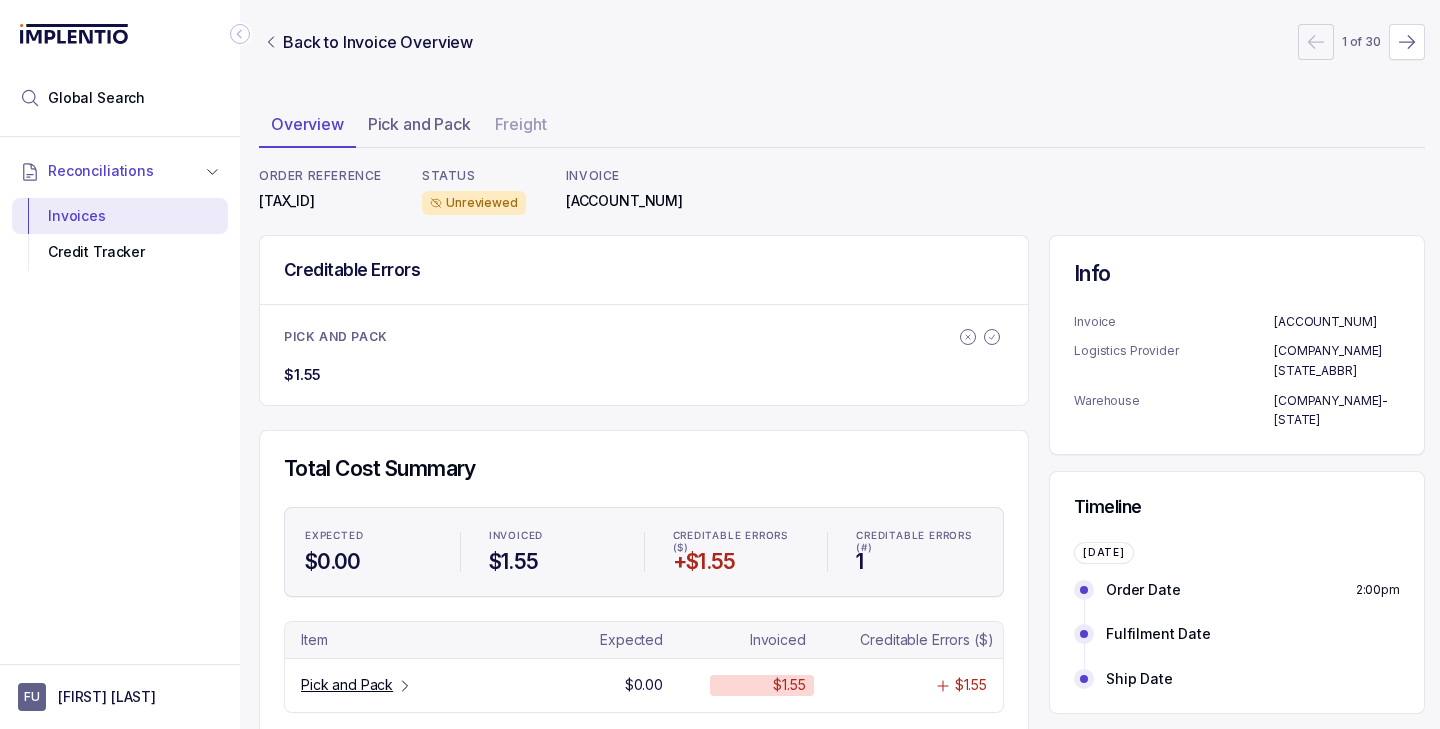 click on "[TAX_ID]" at bounding box center (320, 201) 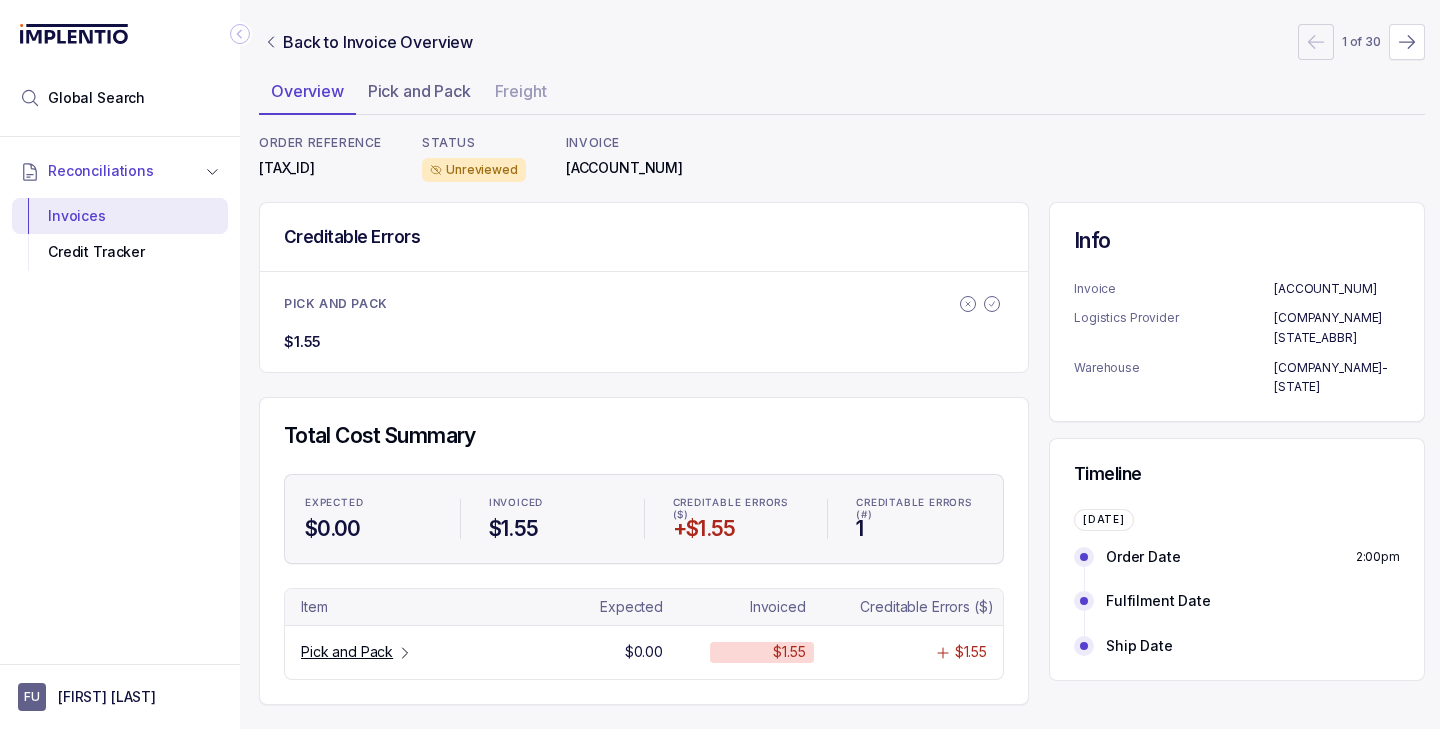scroll, scrollTop: 0, scrollLeft: 13, axis: horizontal 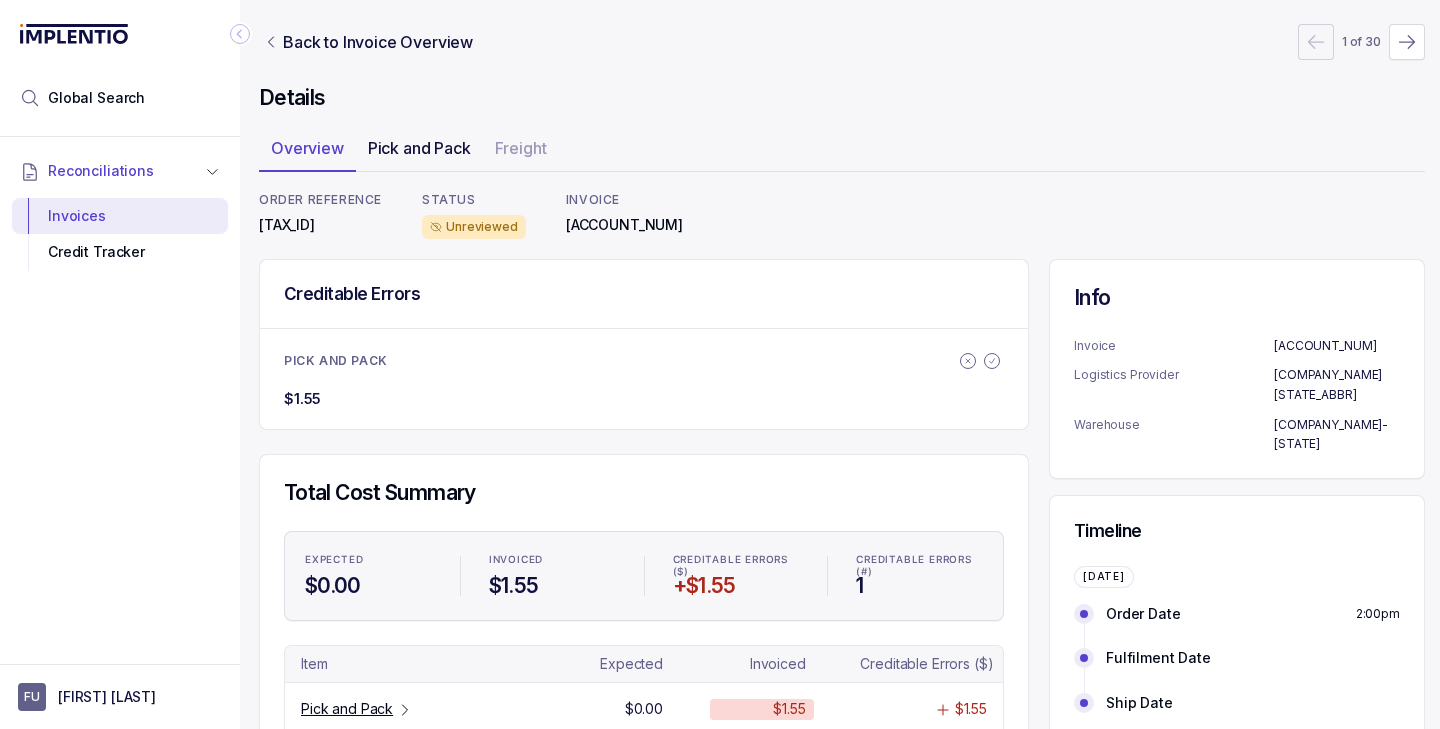 click on "Pick and Pack" at bounding box center (419, 152) 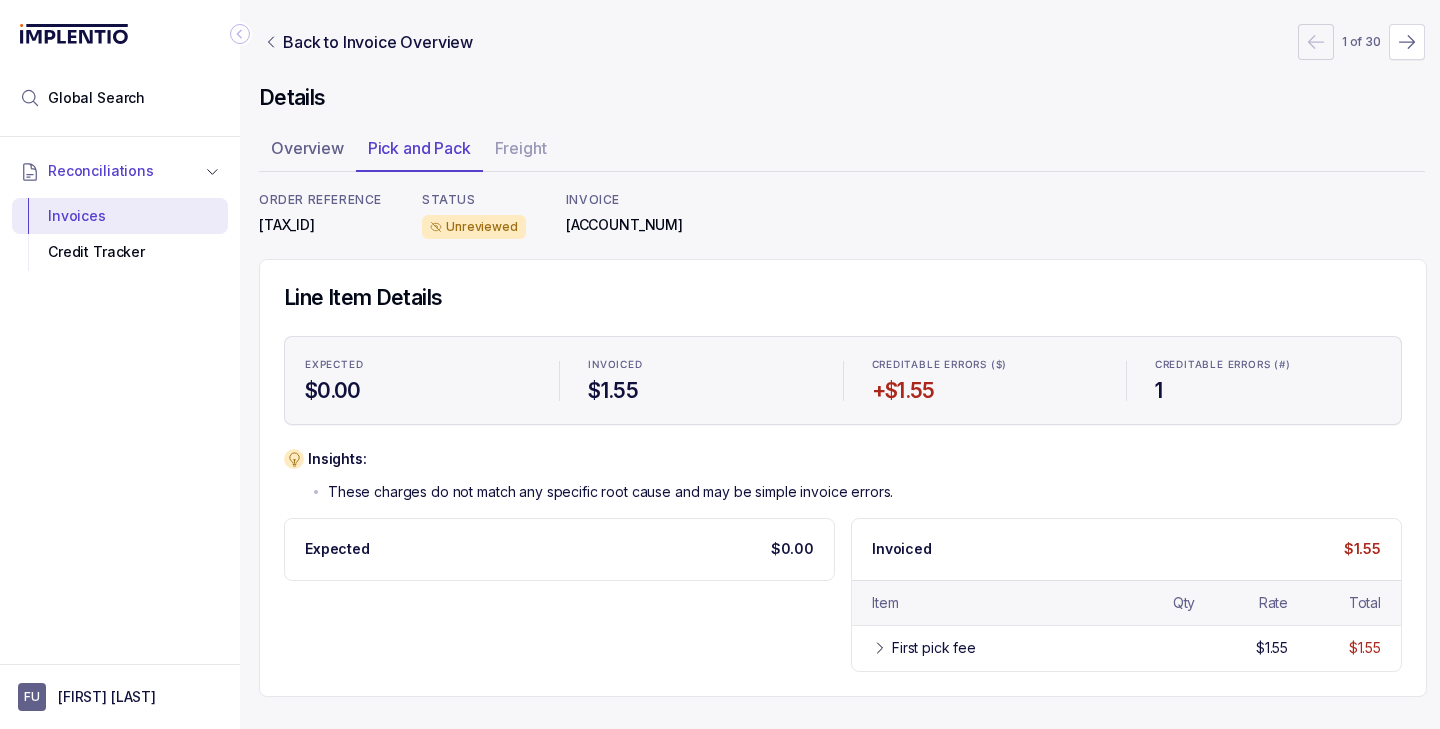 scroll, scrollTop: 6, scrollLeft: 13, axis: both 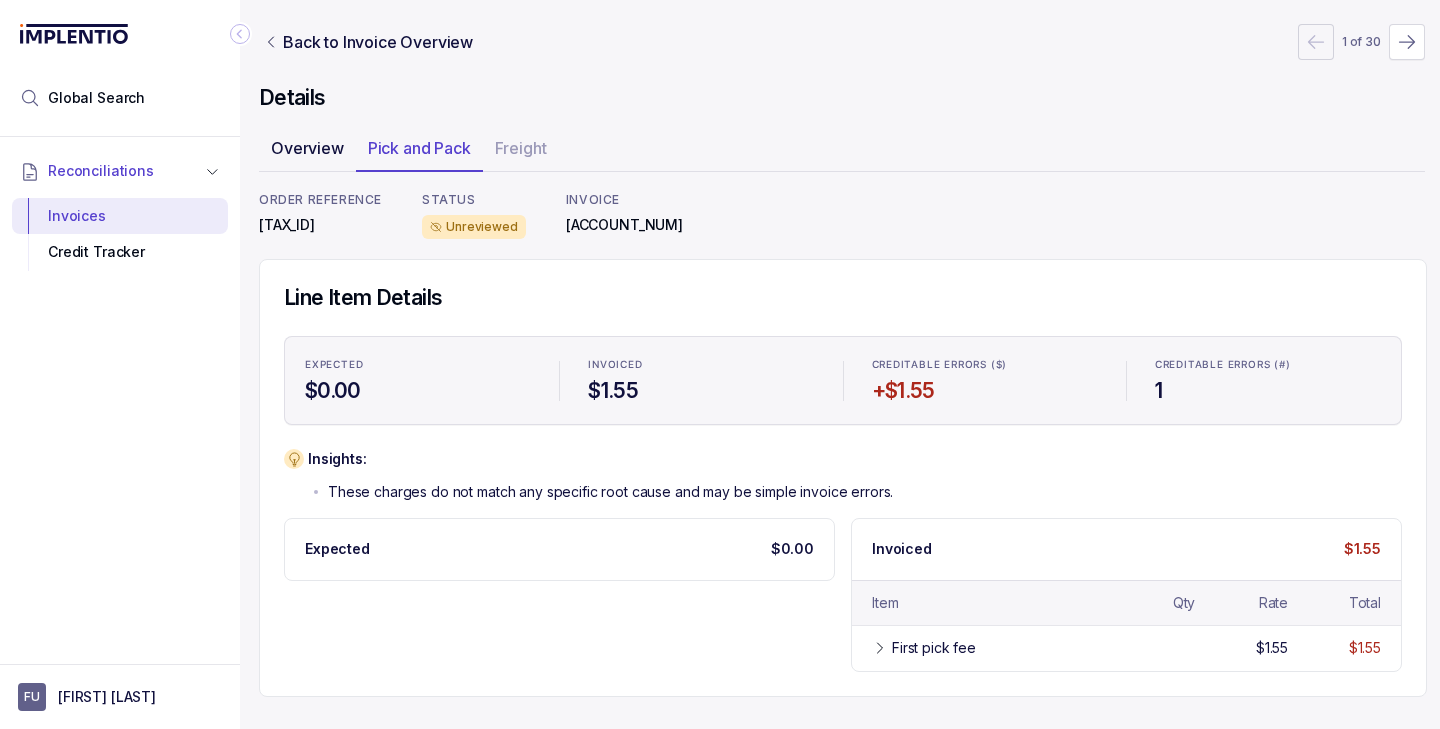 click on "Overview" at bounding box center (307, 148) 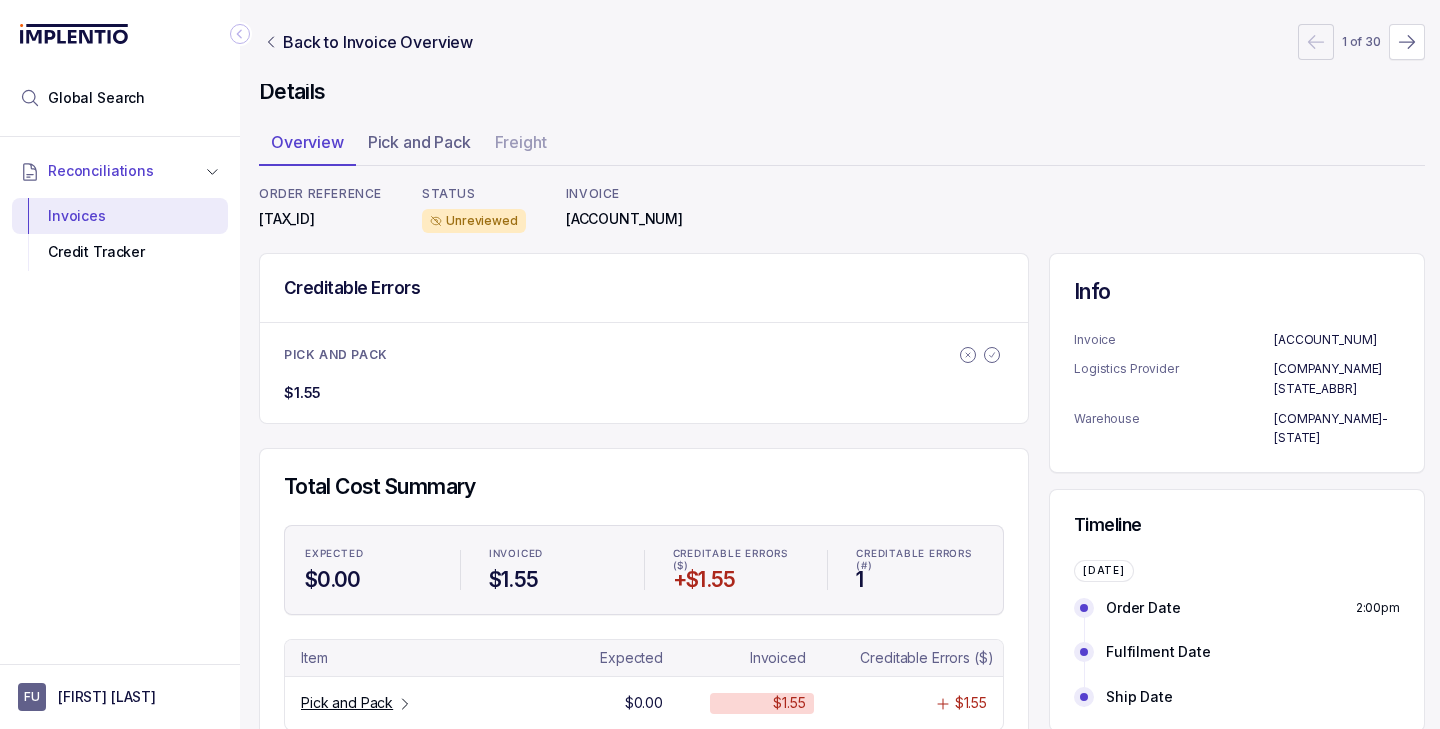 scroll, scrollTop: 72, scrollLeft: 13, axis: both 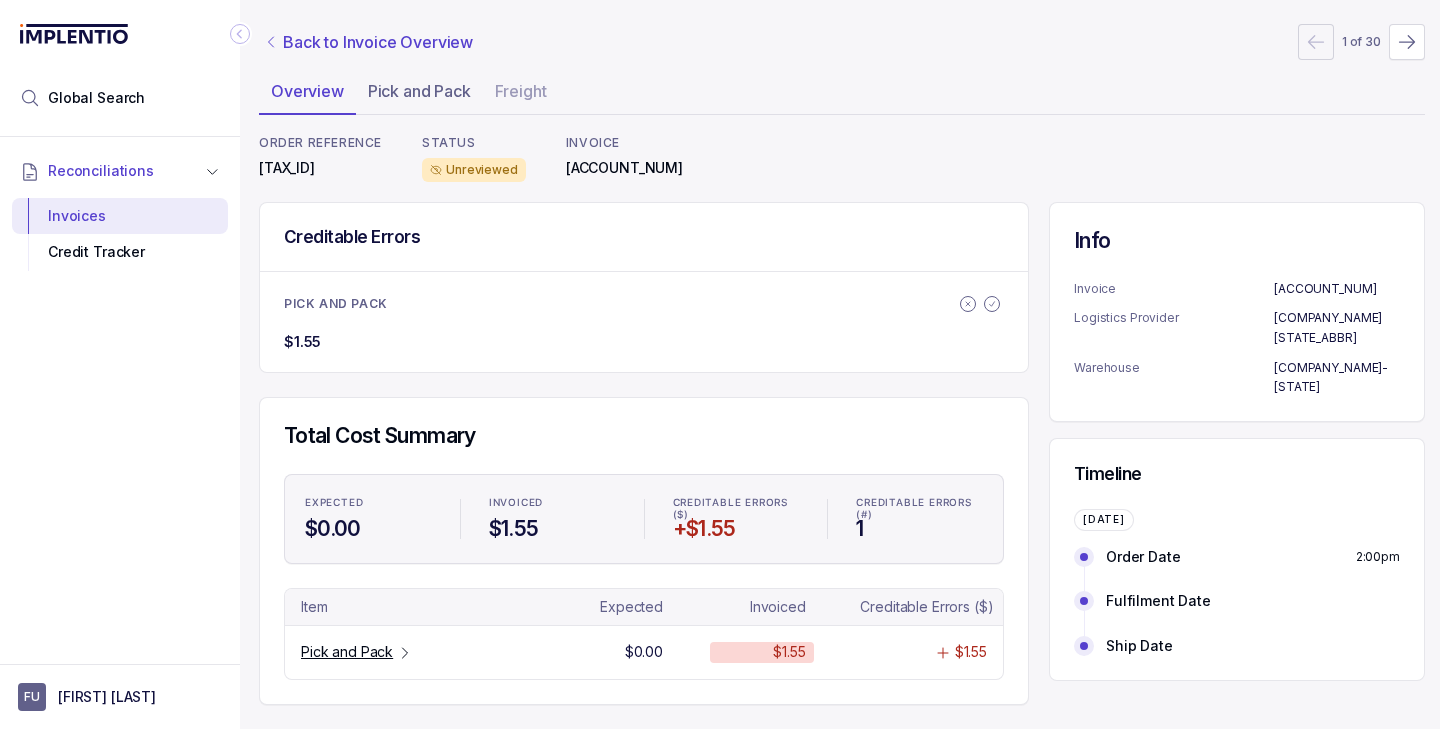 click on "Back to Invoice Overview" at bounding box center [378, 42] 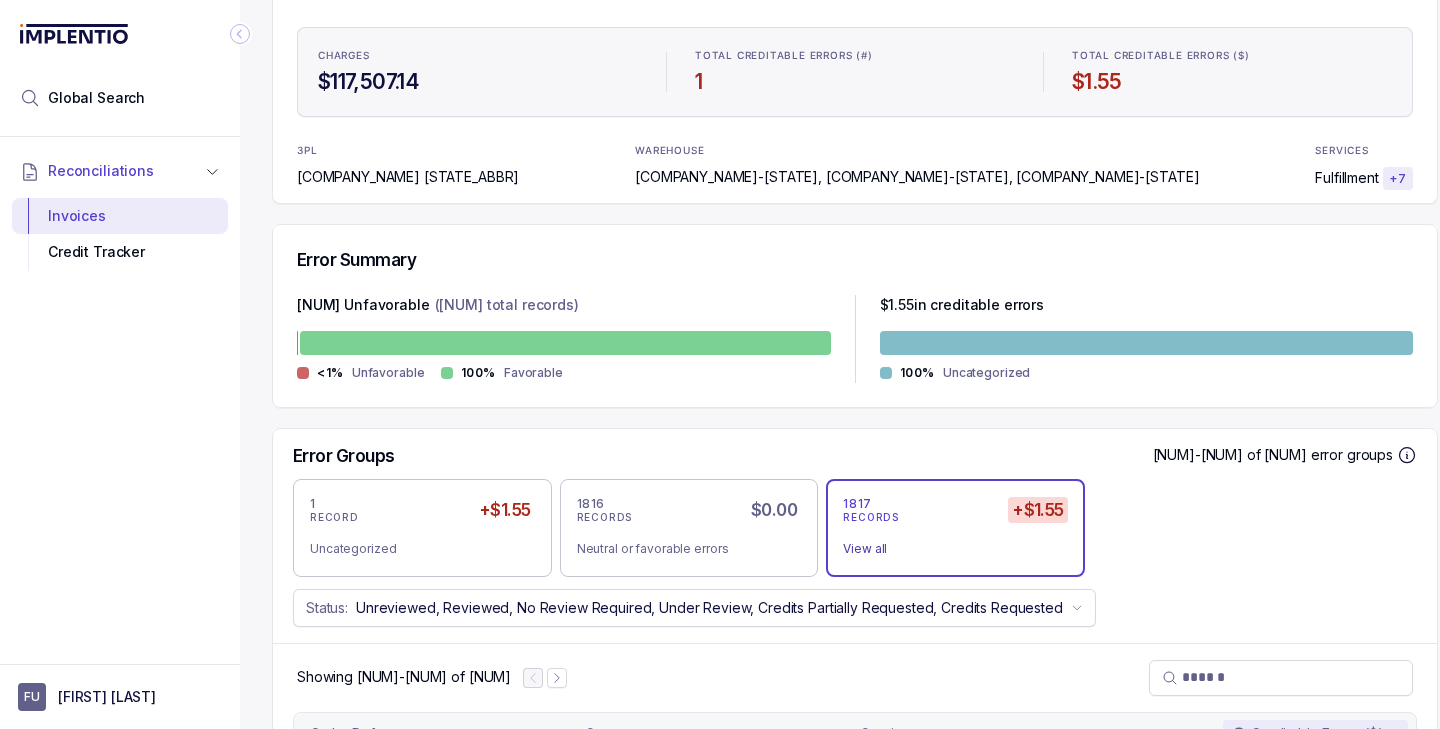 scroll, scrollTop: 300, scrollLeft: 0, axis: vertical 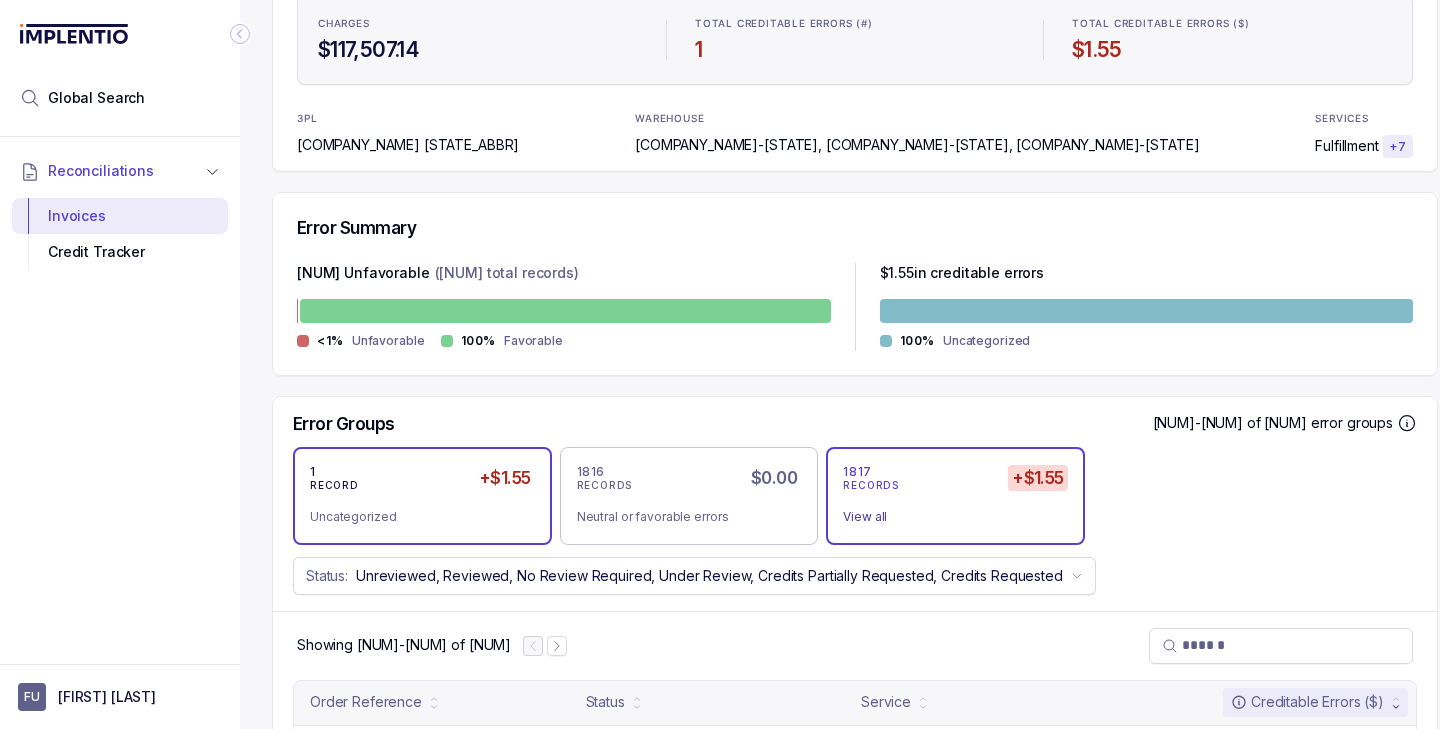 click on "[NUM] RECORD +[CURRENCY] [CATEGORY]" at bounding box center (422, 496) 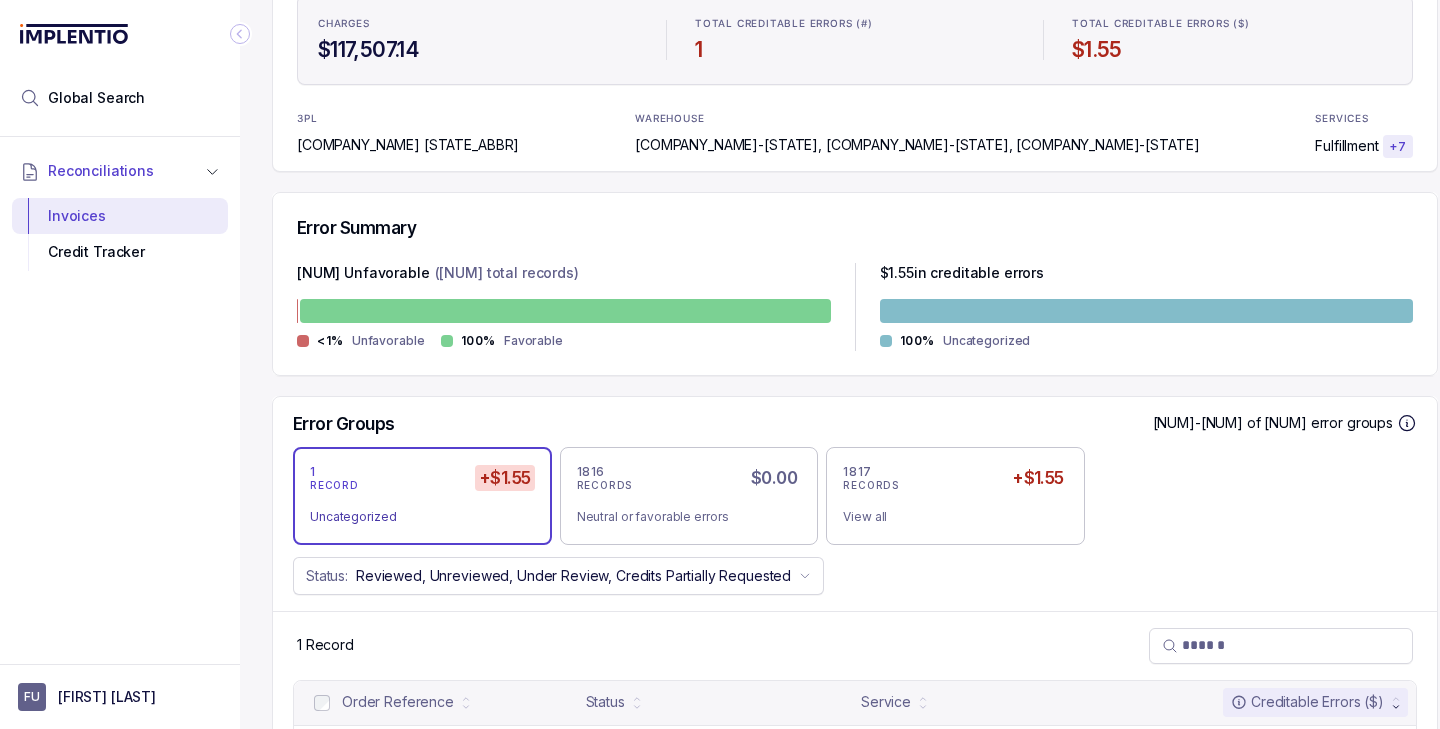 scroll, scrollTop: 405, scrollLeft: 0, axis: vertical 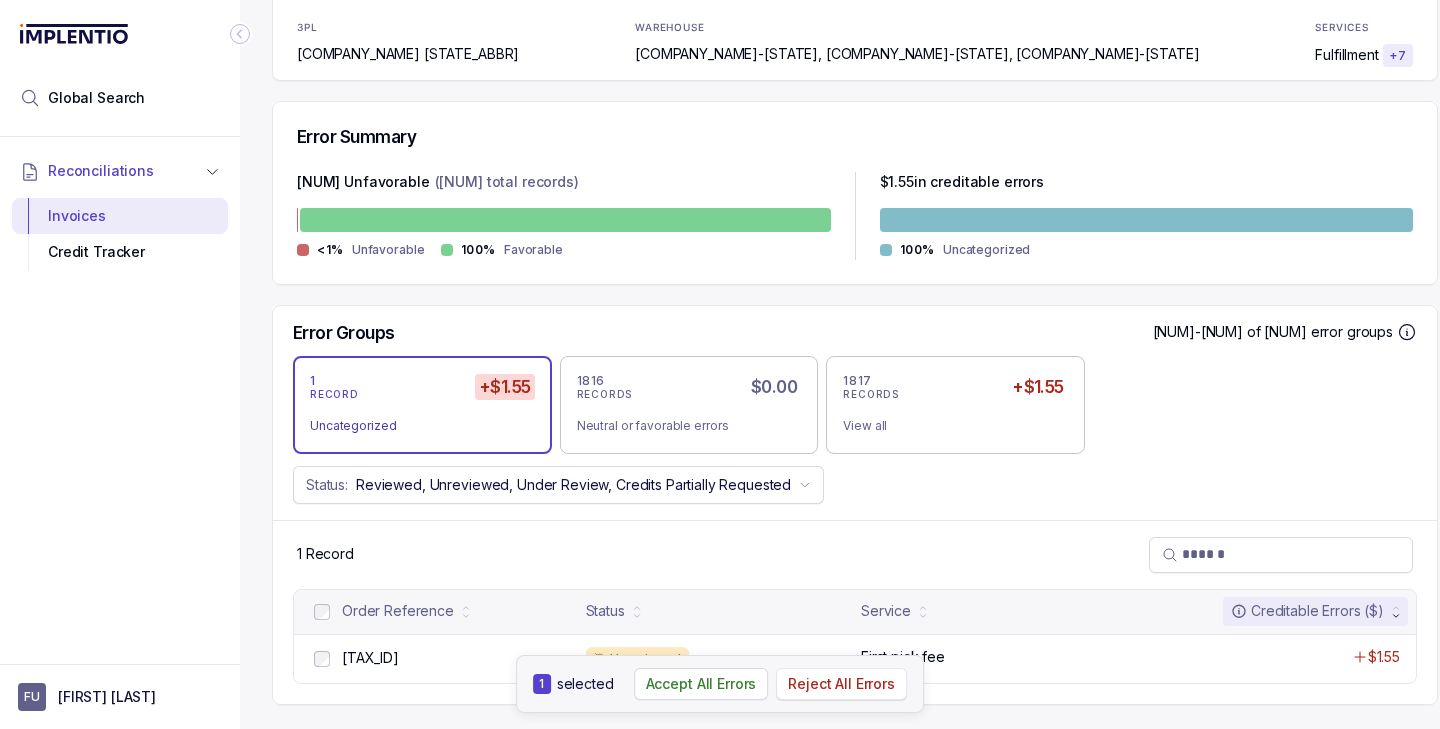 click on "Reject All Errors" at bounding box center (841, 684) 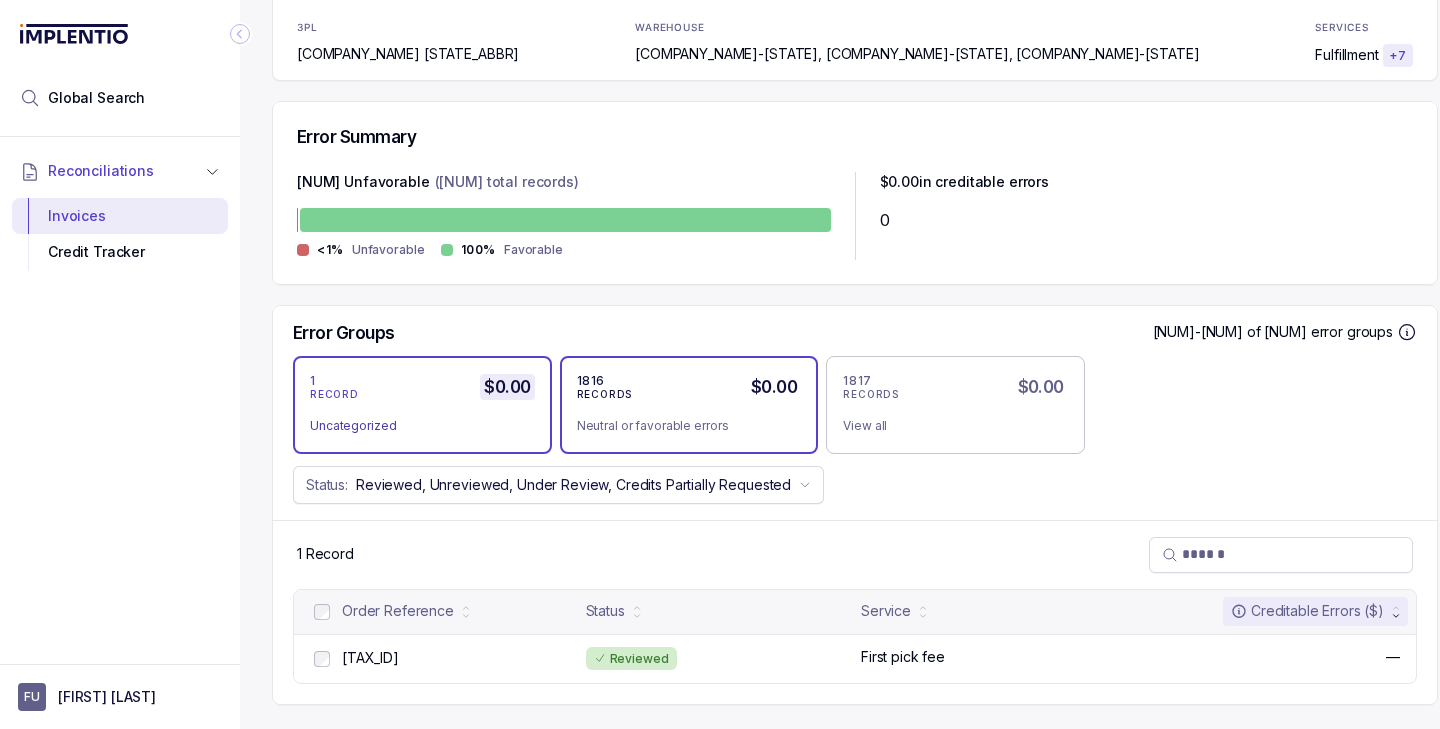 scroll, scrollTop: 0, scrollLeft: 0, axis: both 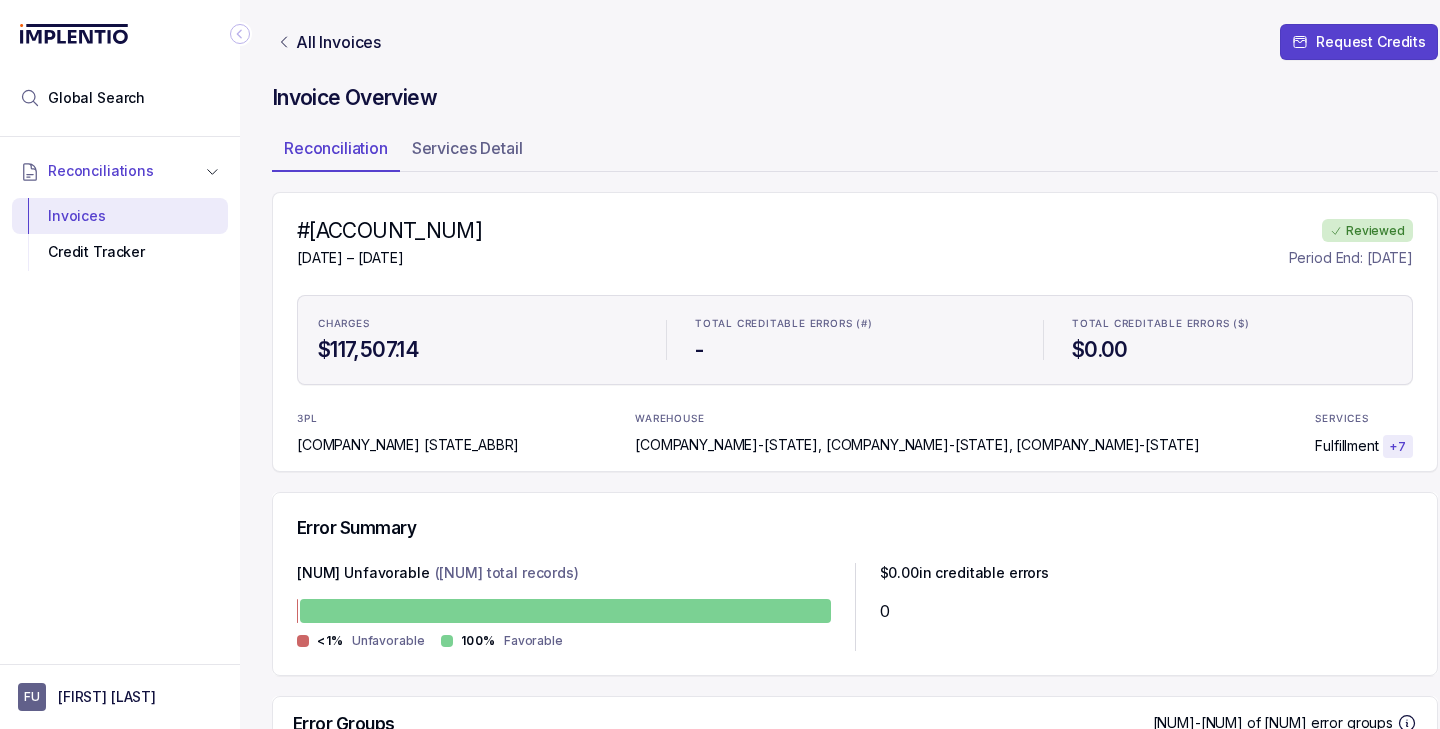 click on "All Invoices" at bounding box center (328, 42) 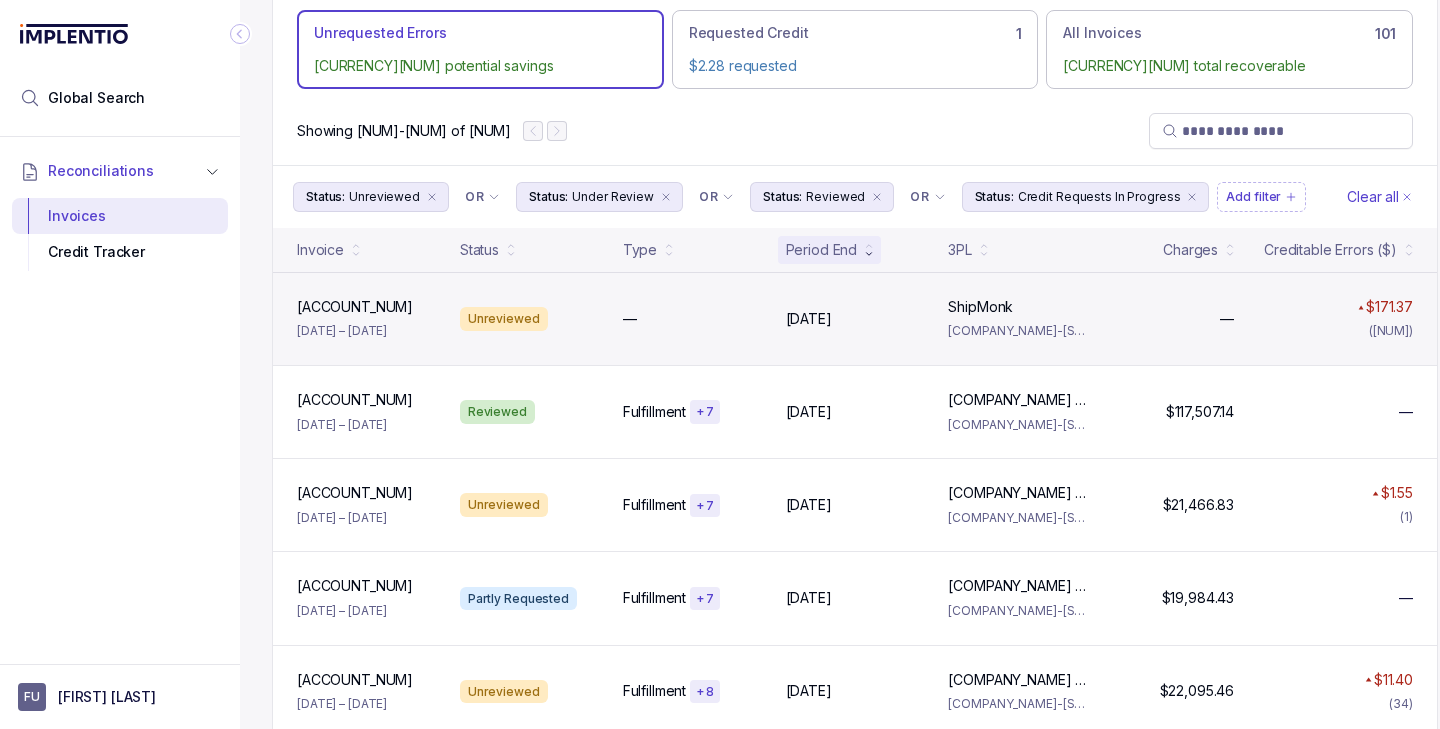 scroll, scrollTop: 106, scrollLeft: 0, axis: vertical 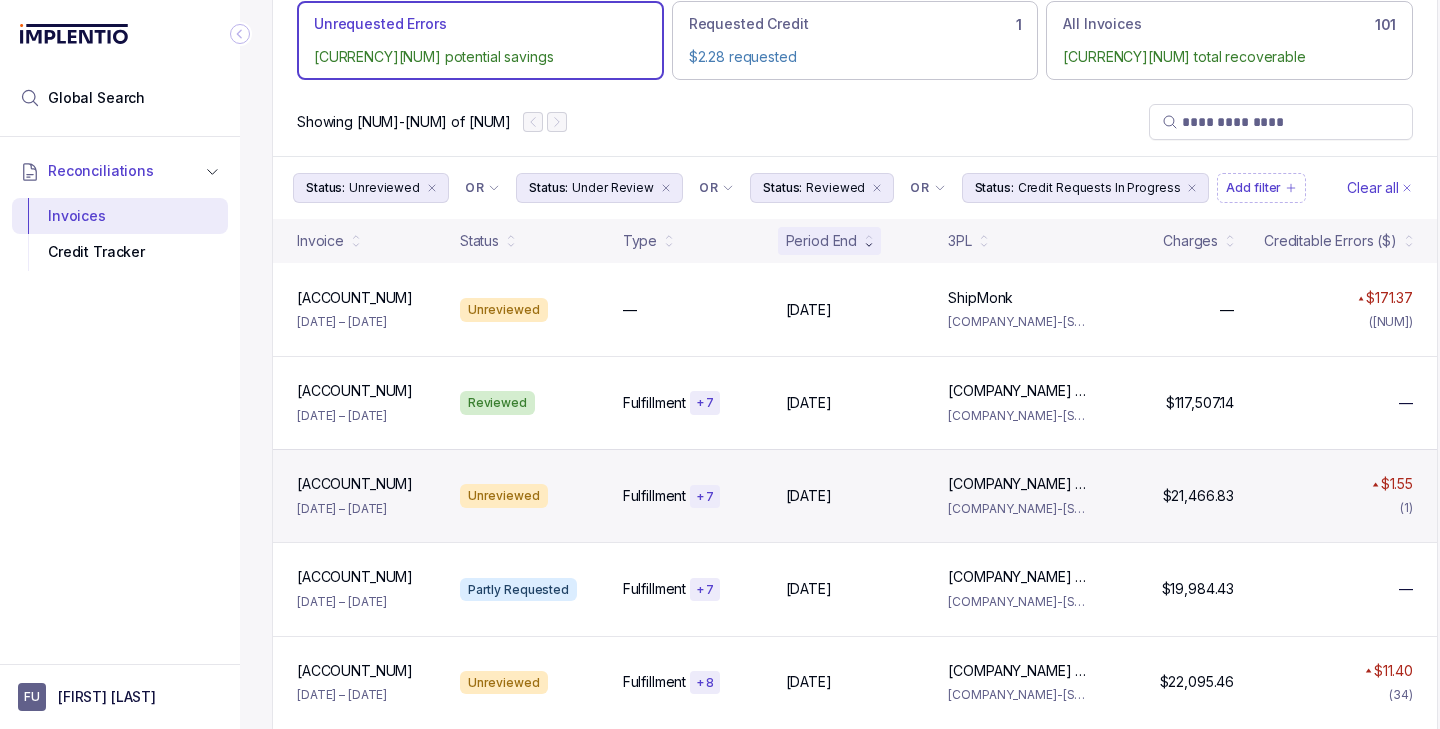 click on "Unreviewed" at bounding box center [504, 496] 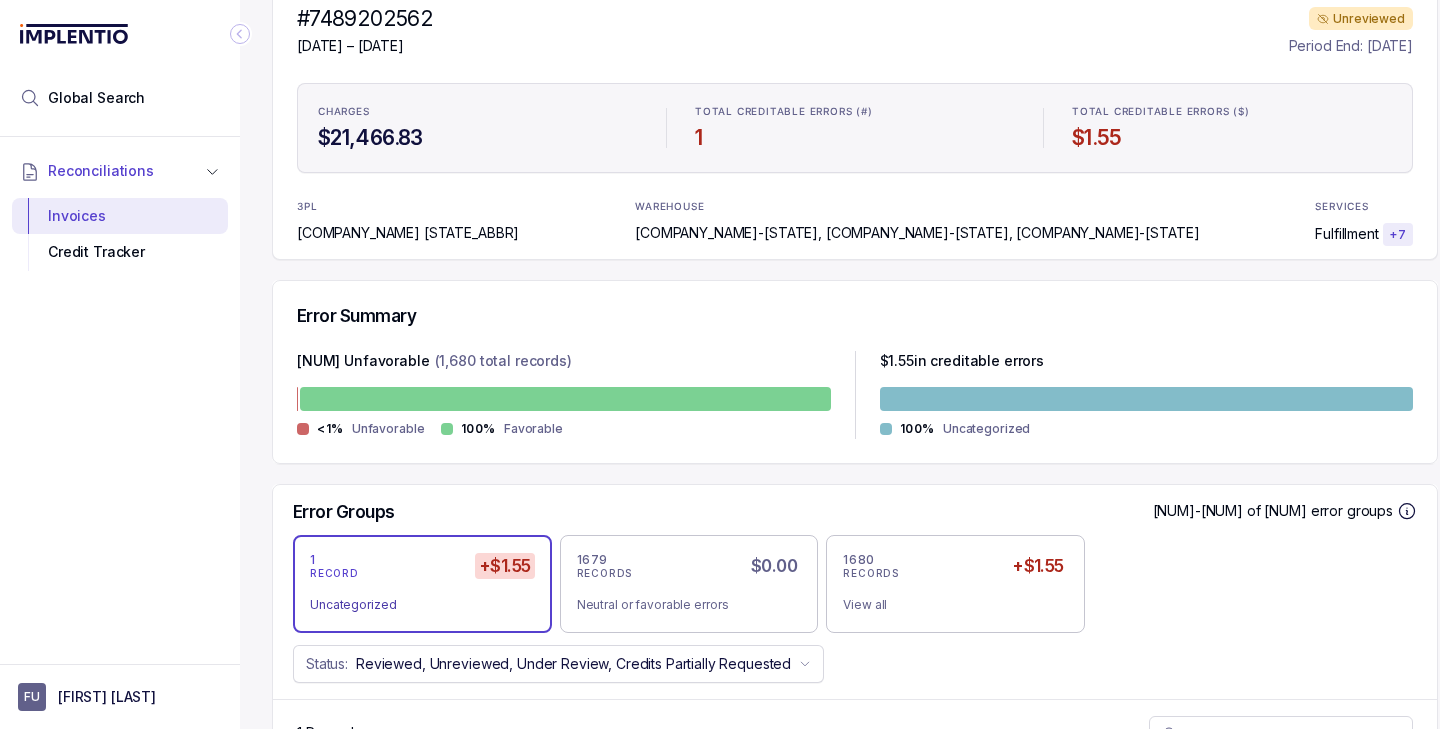 scroll, scrollTop: 405, scrollLeft: 0, axis: vertical 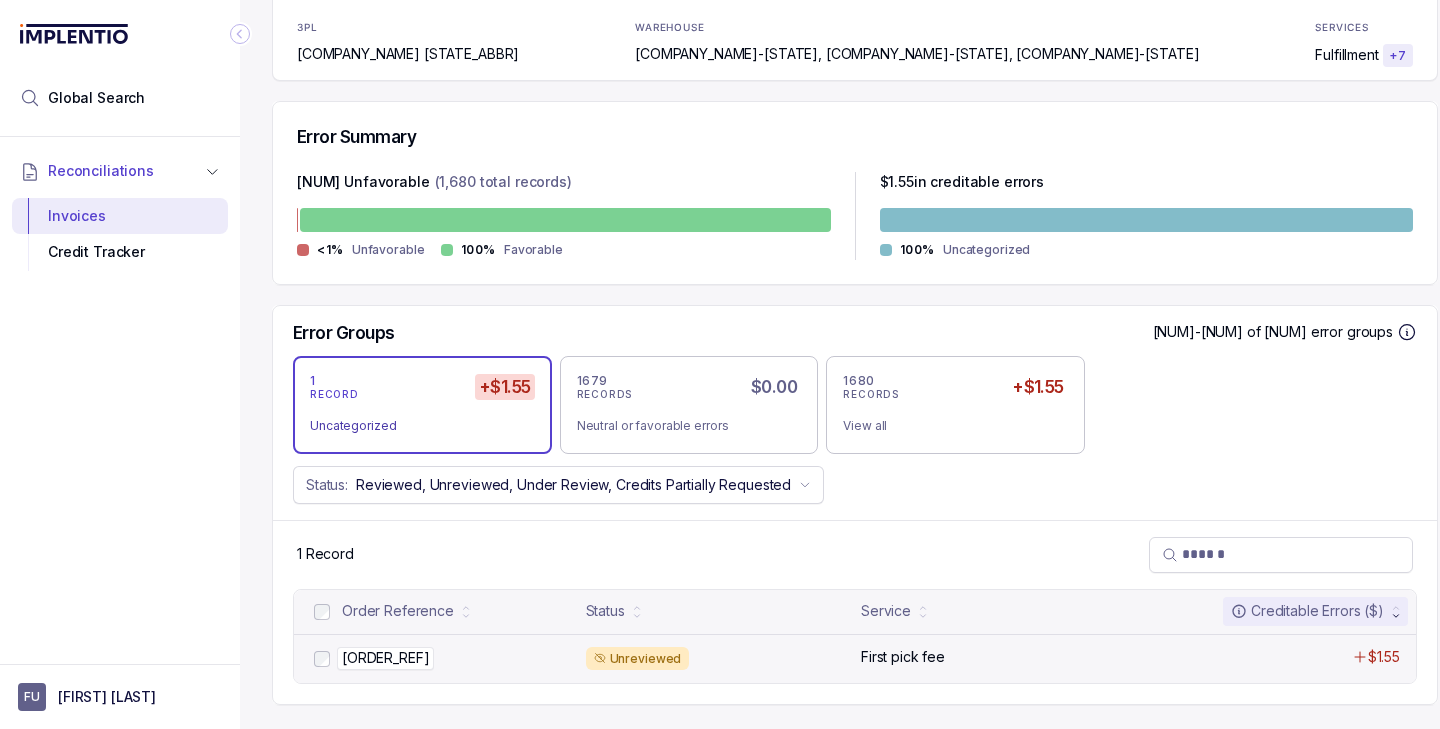 click on "[ORDER_REF]" at bounding box center (385, 658) 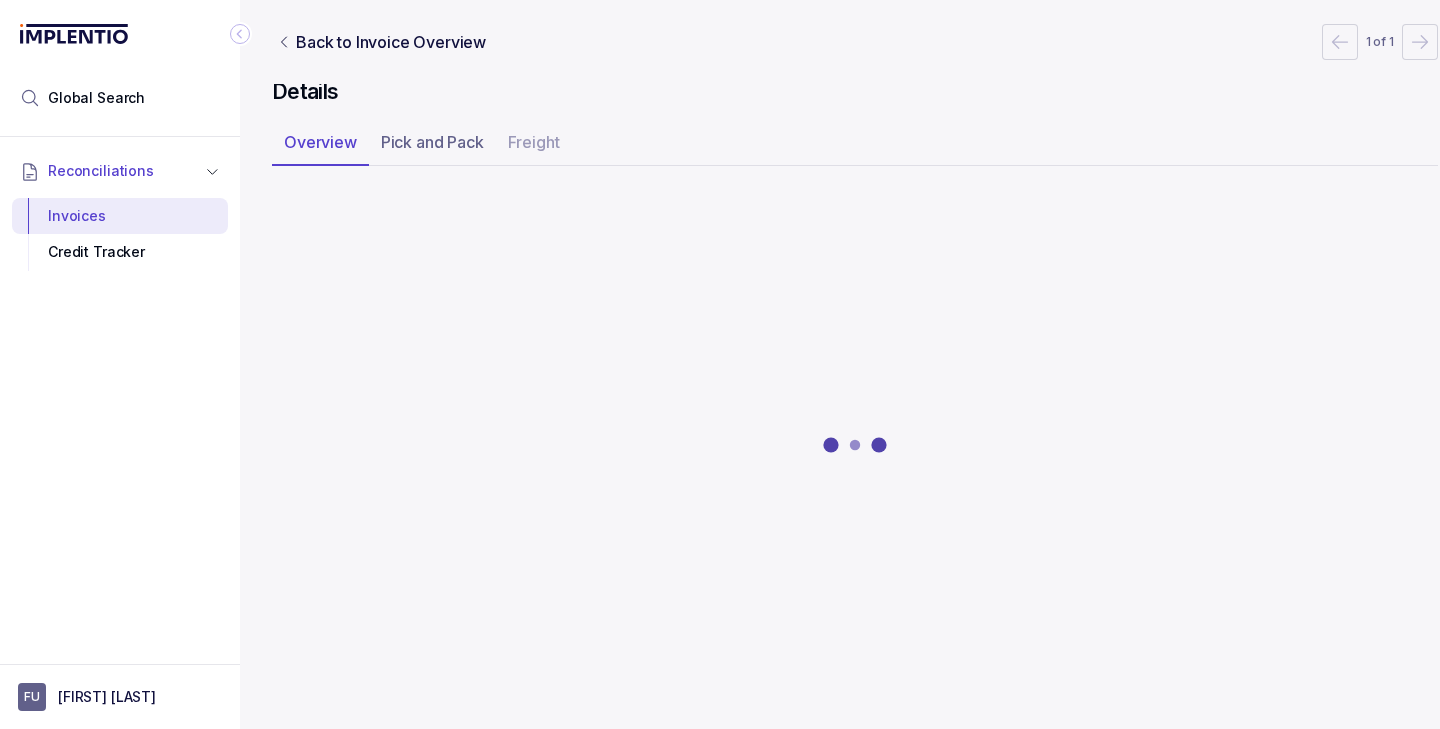 scroll, scrollTop: 0, scrollLeft: 13, axis: horizontal 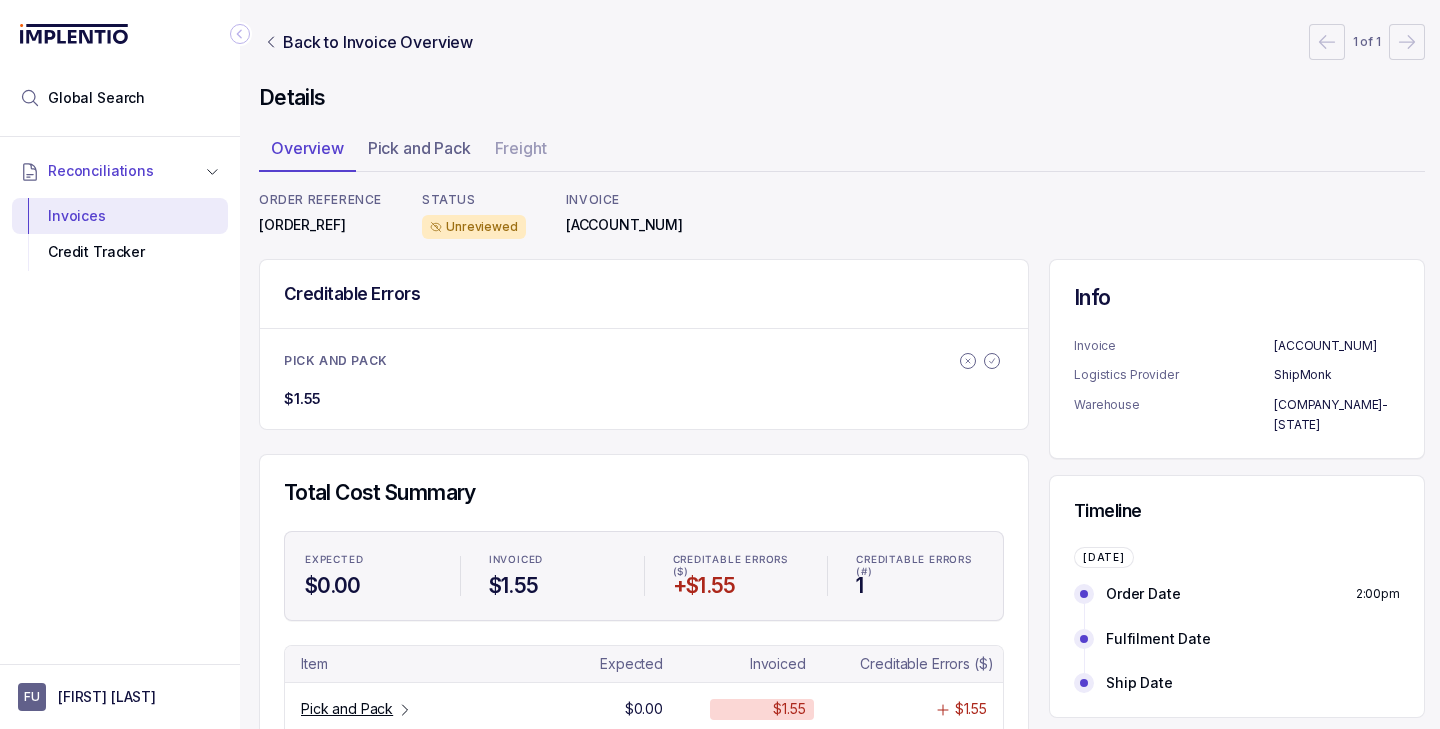 drag, startPoint x: 275, startPoint y: 33, endPoint x: 275, endPoint y: 21, distance: 12 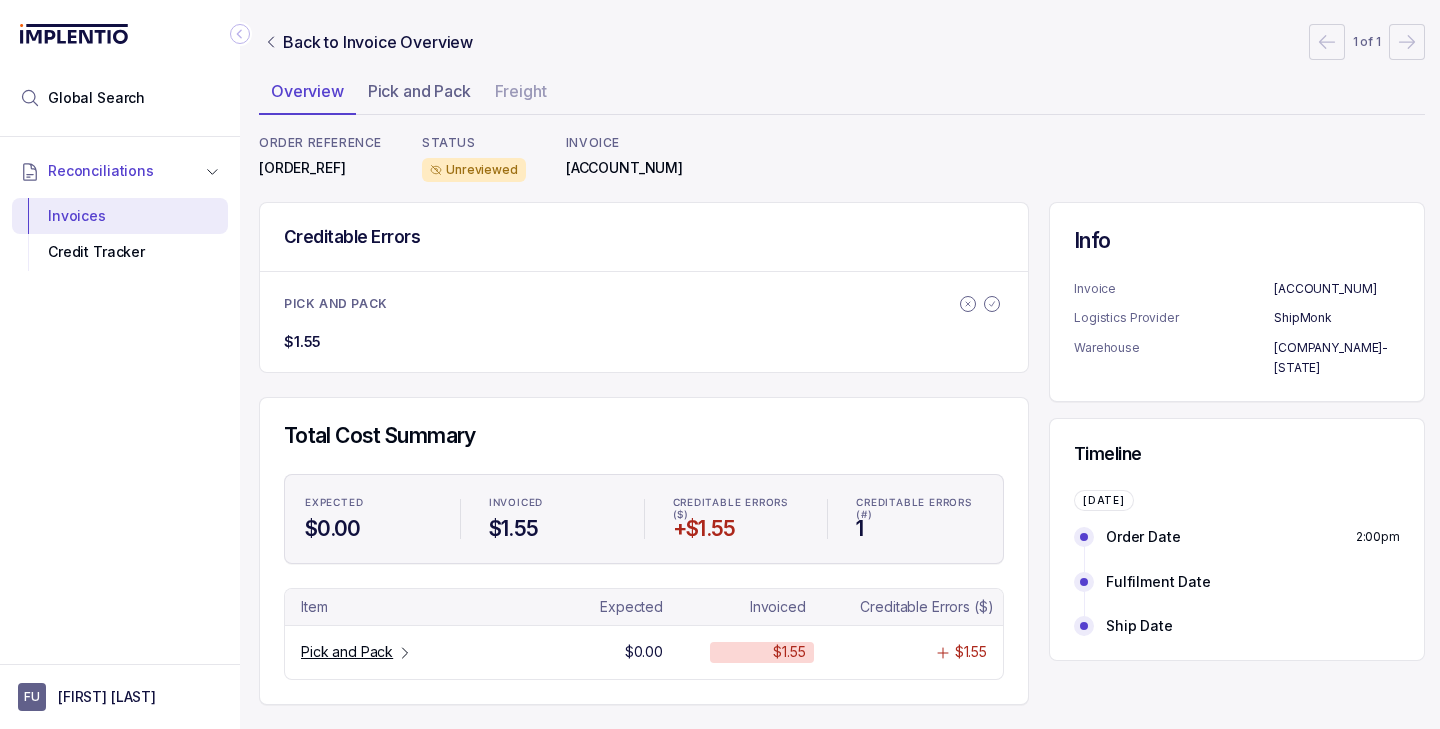 scroll, scrollTop: 0, scrollLeft: 13, axis: horizontal 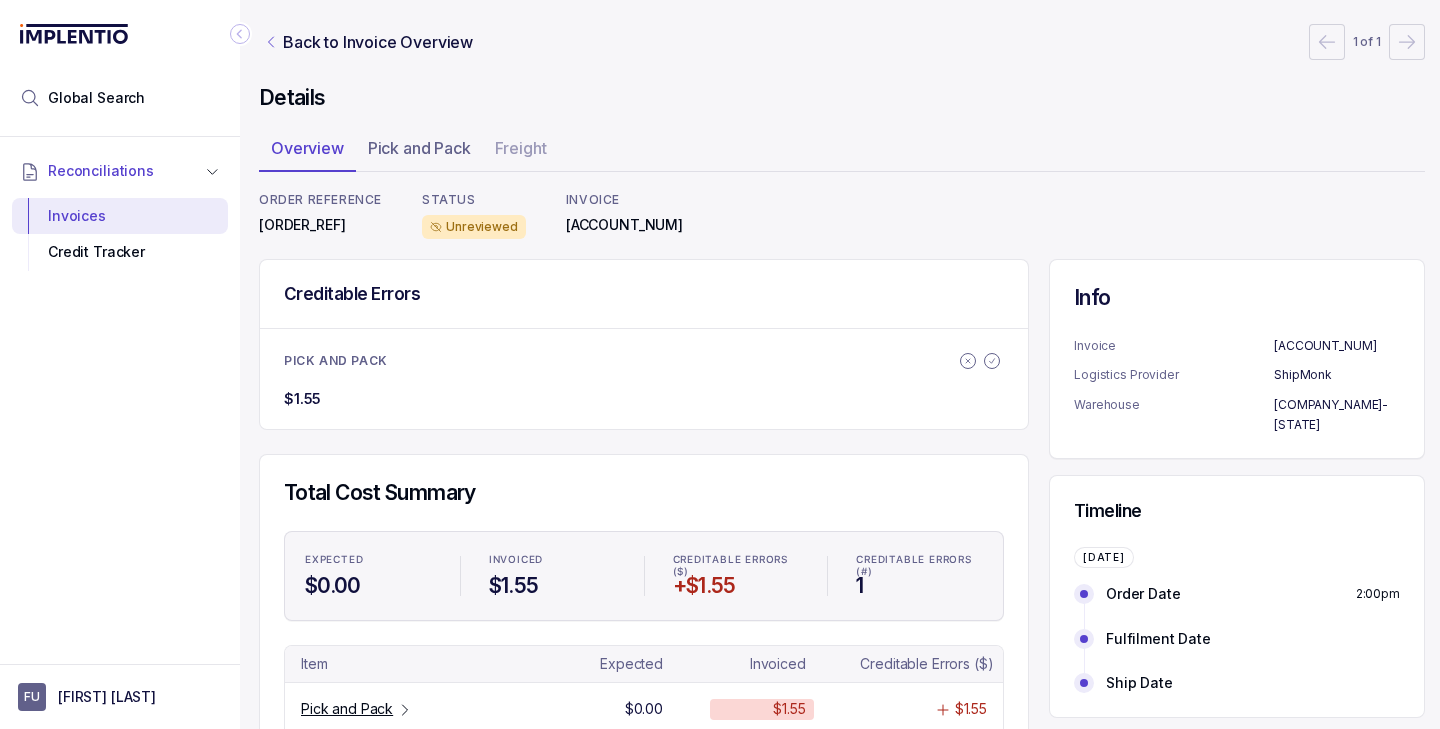 click on "Back to Invoice Overview" at bounding box center (368, 42) 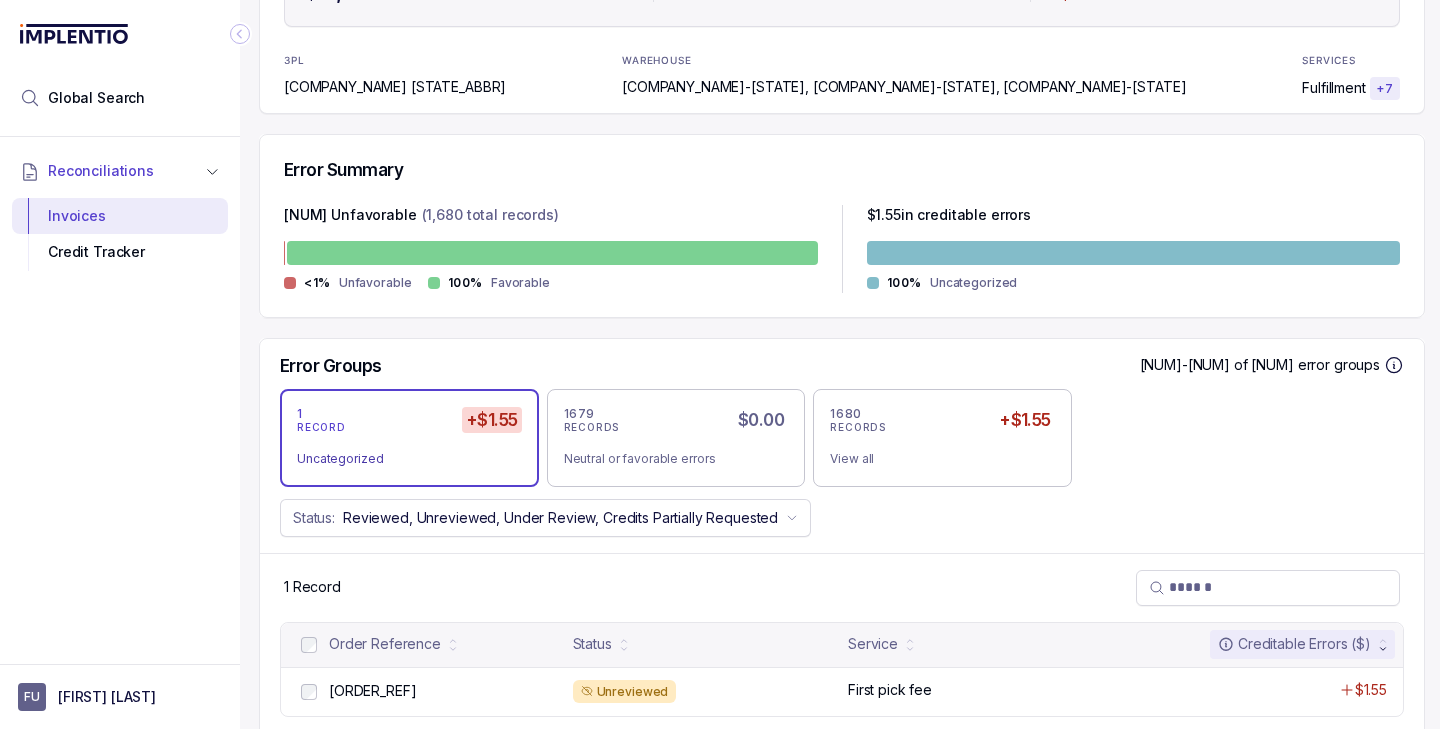 scroll, scrollTop: 405, scrollLeft: 13, axis: both 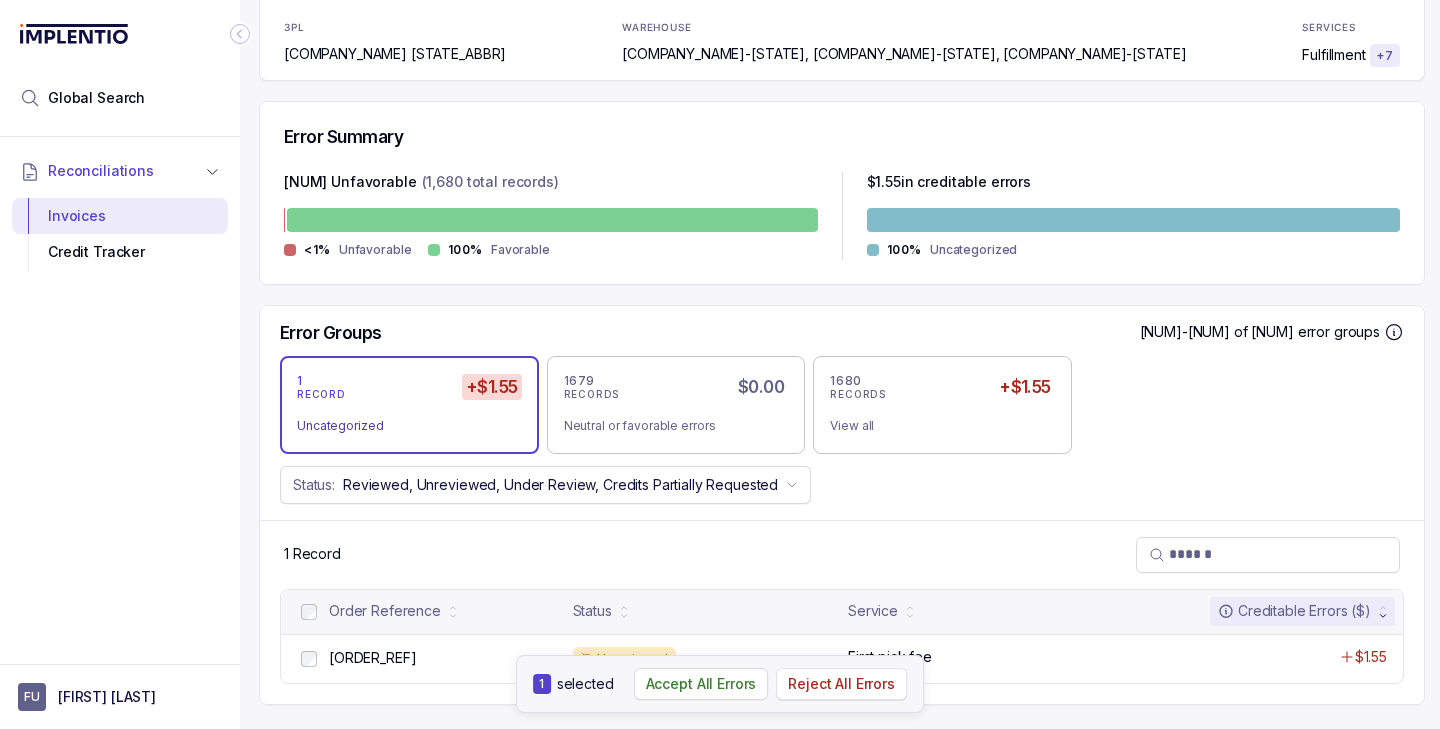 click on "Reject All Errors" at bounding box center [841, 684] 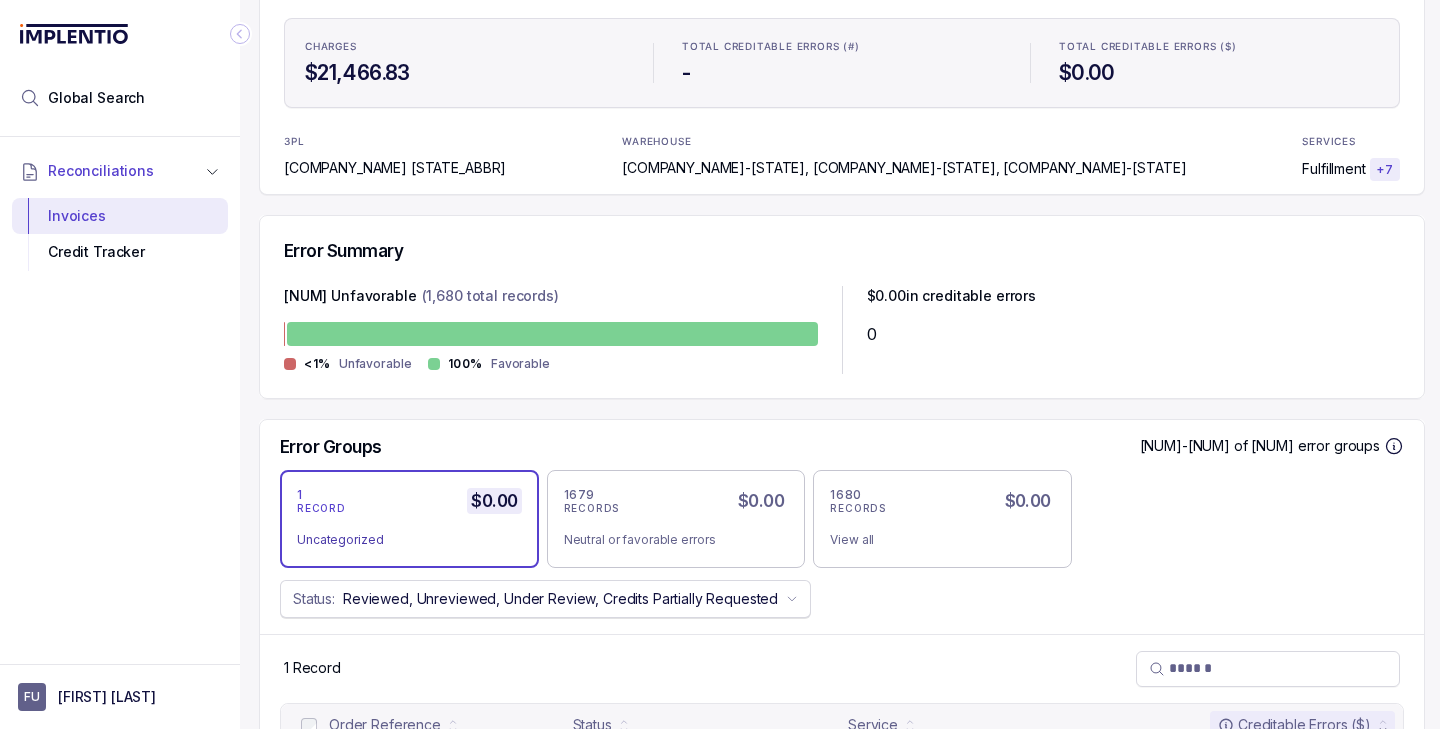 scroll, scrollTop: 0, scrollLeft: 13, axis: horizontal 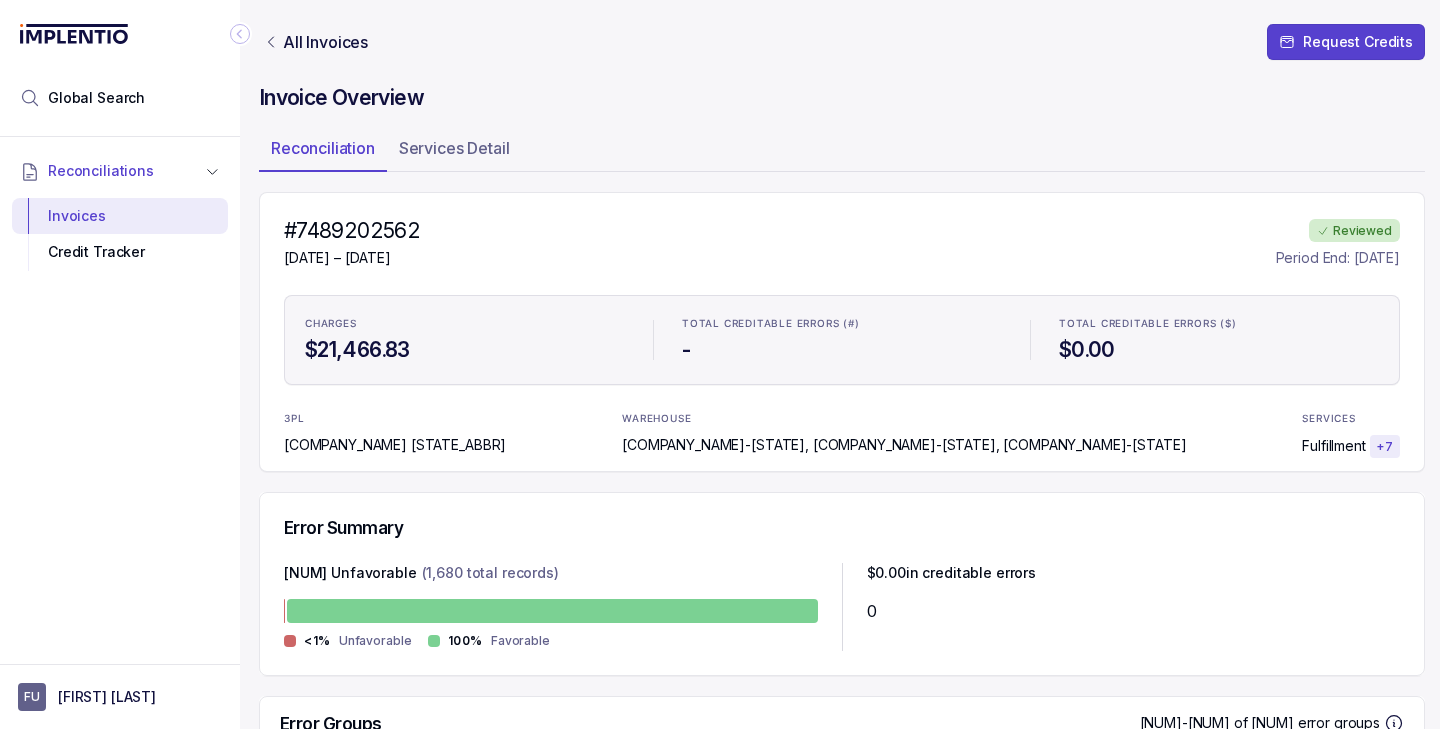 click on "All Invoices" at bounding box center [315, 42] 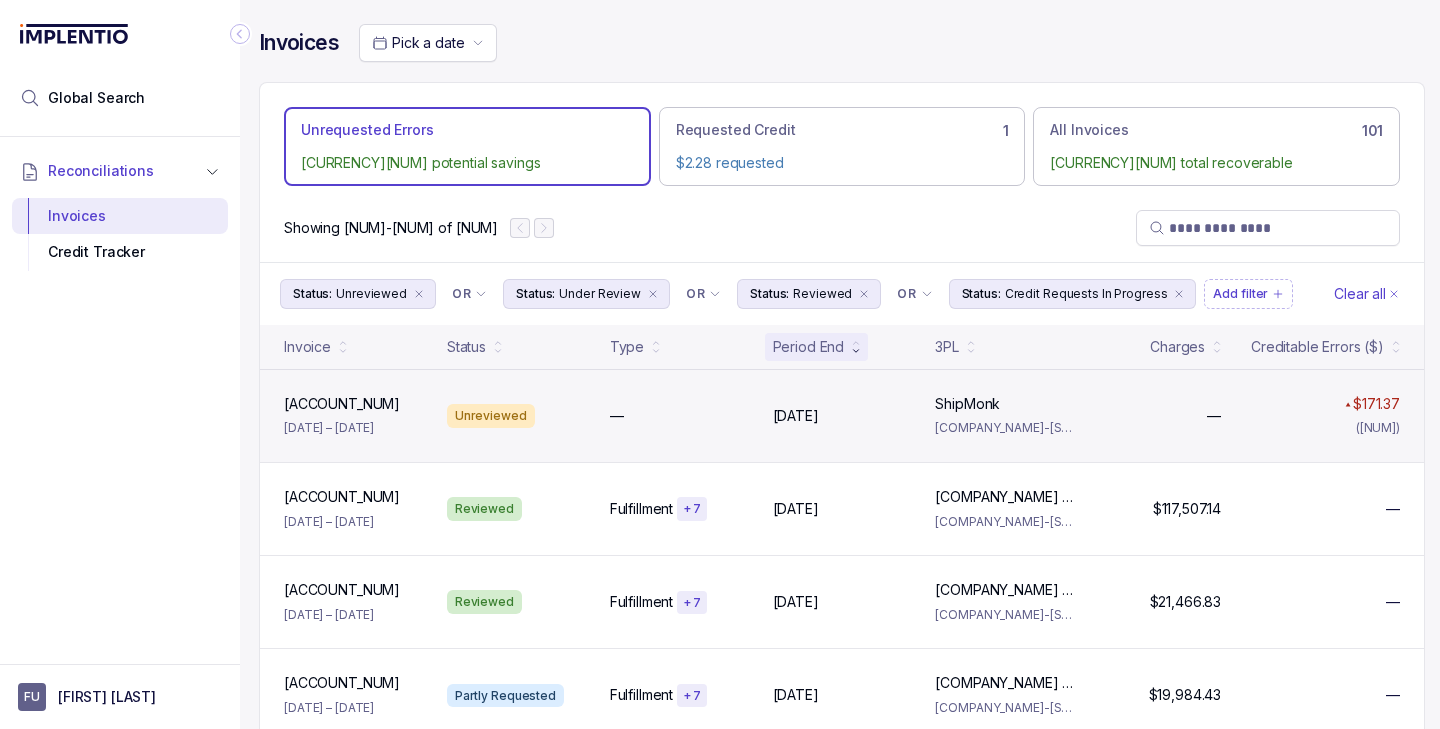 click on "Unreviewed" at bounding box center (491, 416) 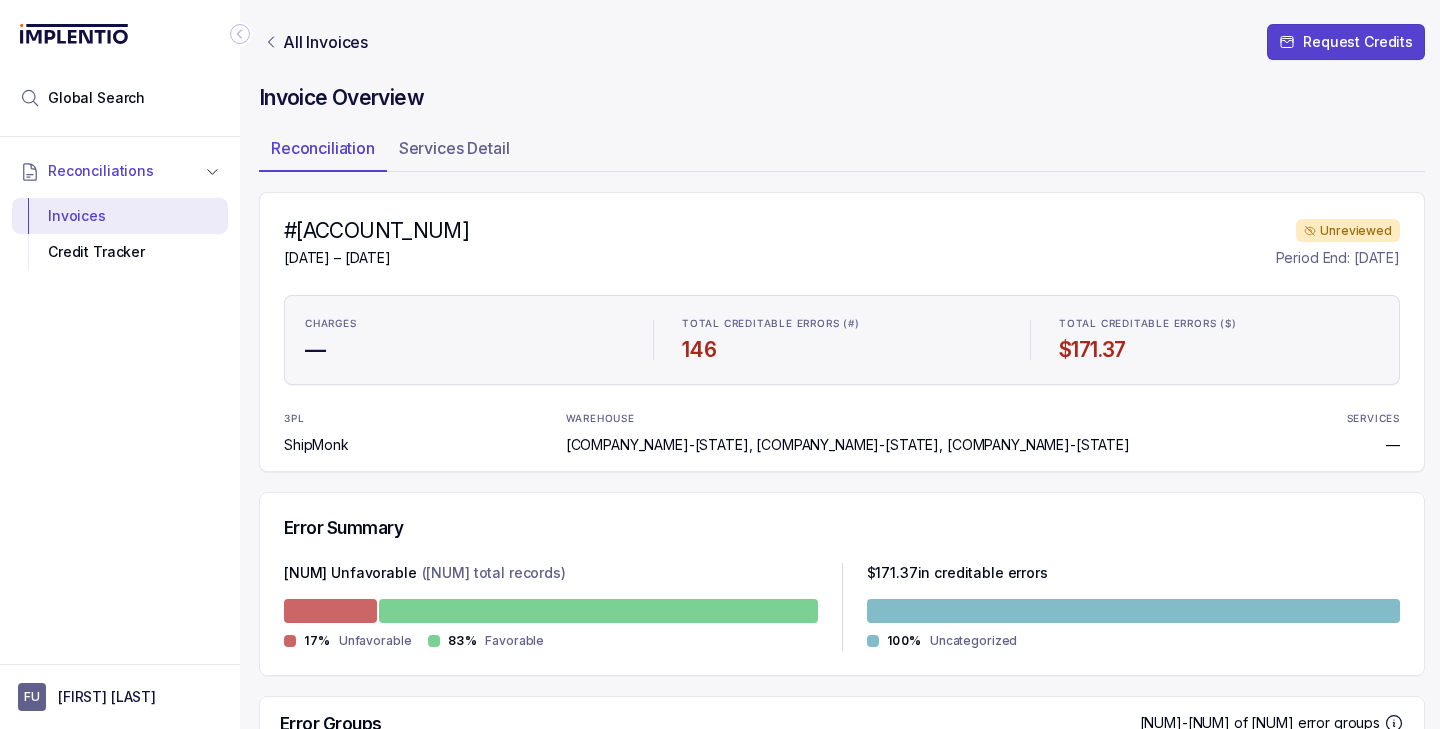 click 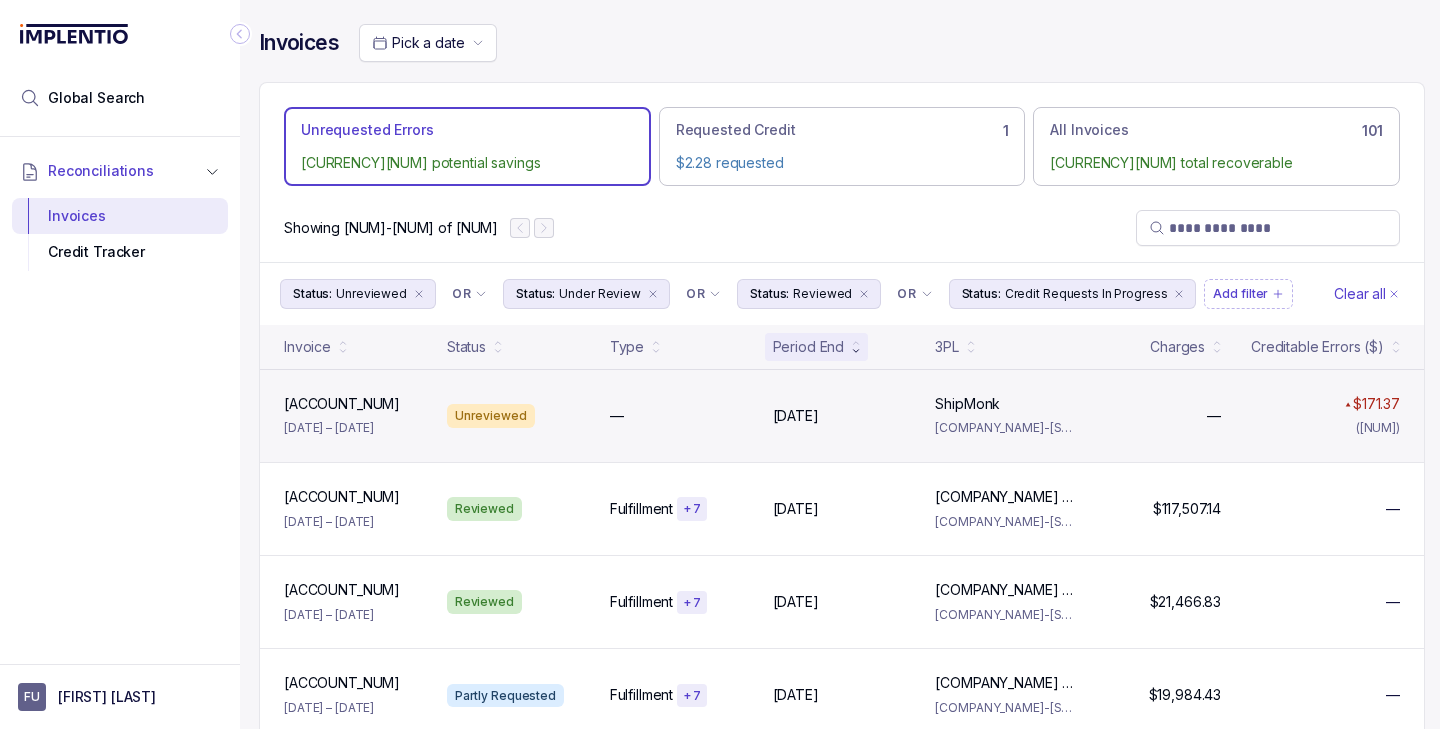 click on "Unreviewed" at bounding box center [491, 416] 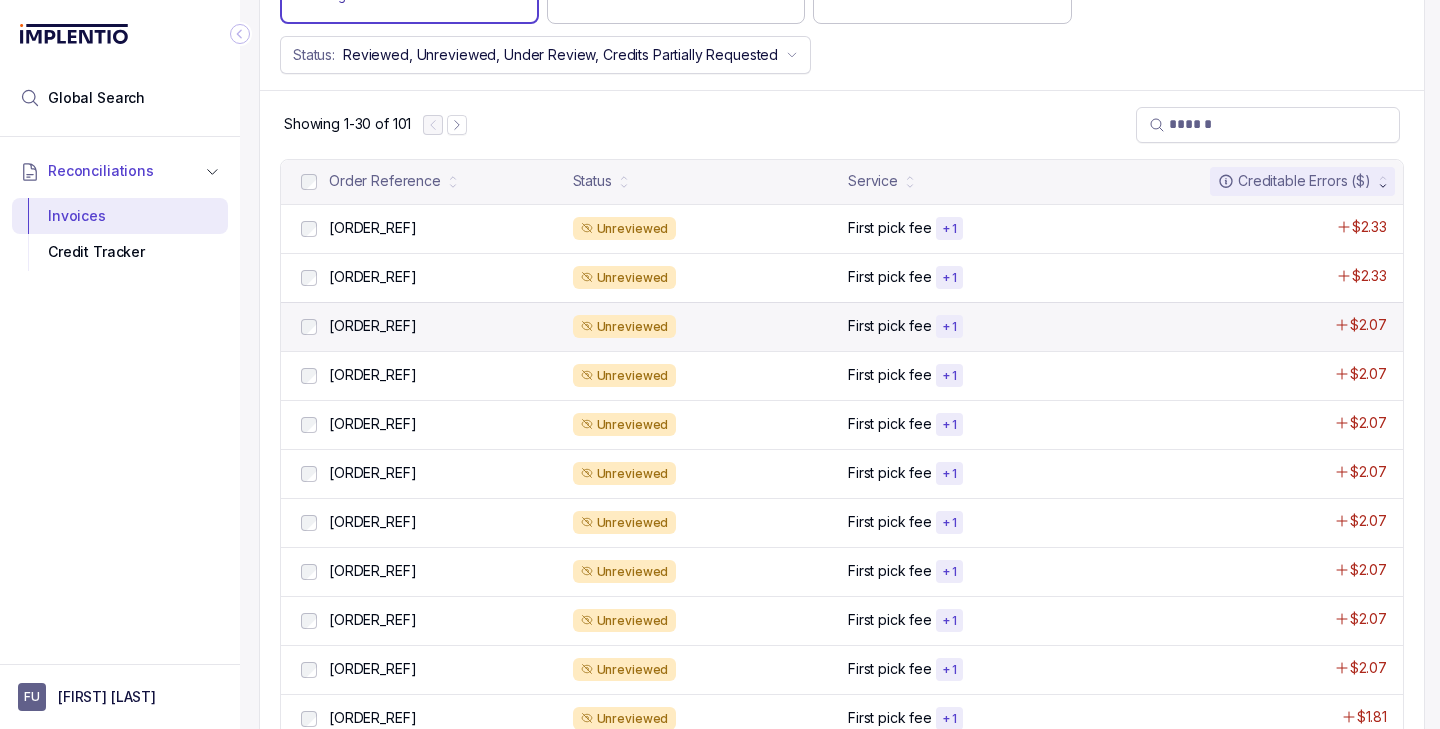 scroll, scrollTop: 829, scrollLeft: 13, axis: both 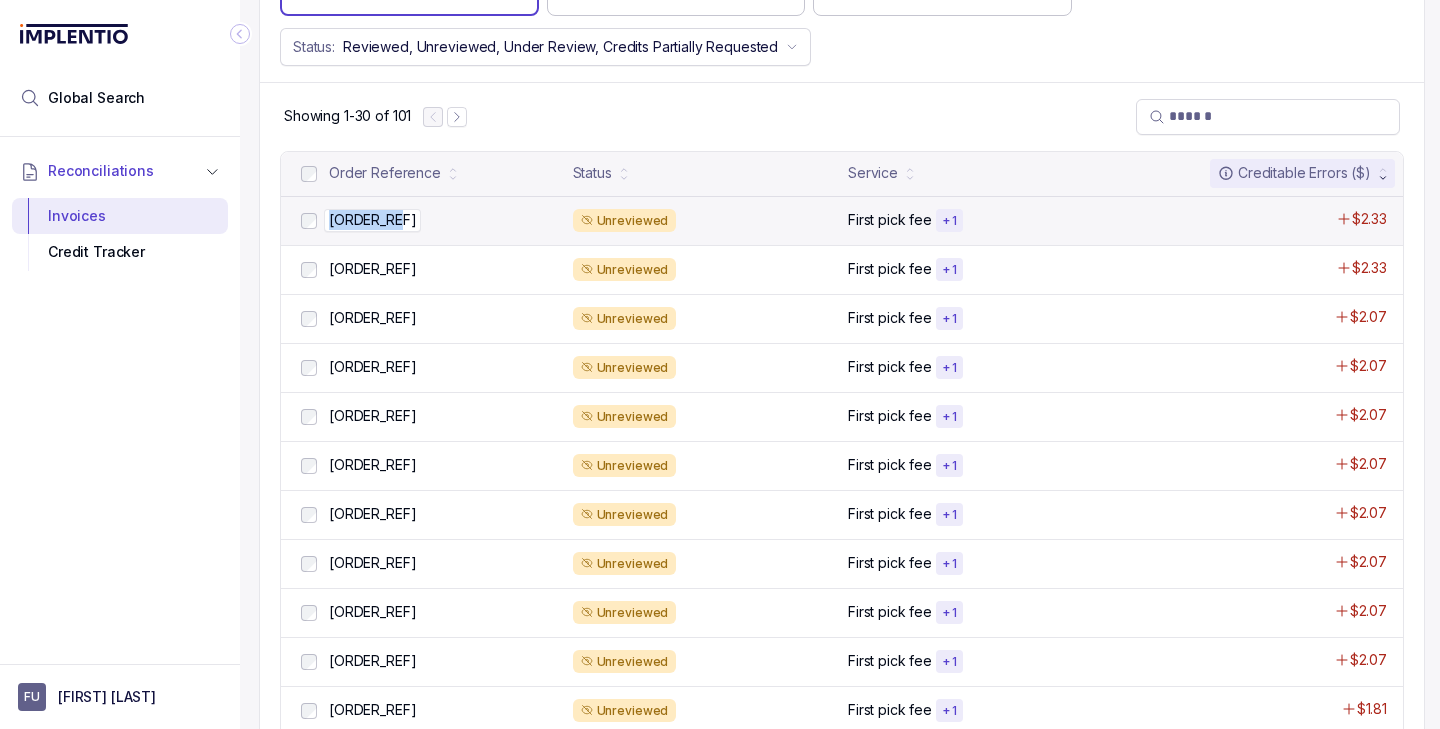 copy on "[ORDER_REF]" 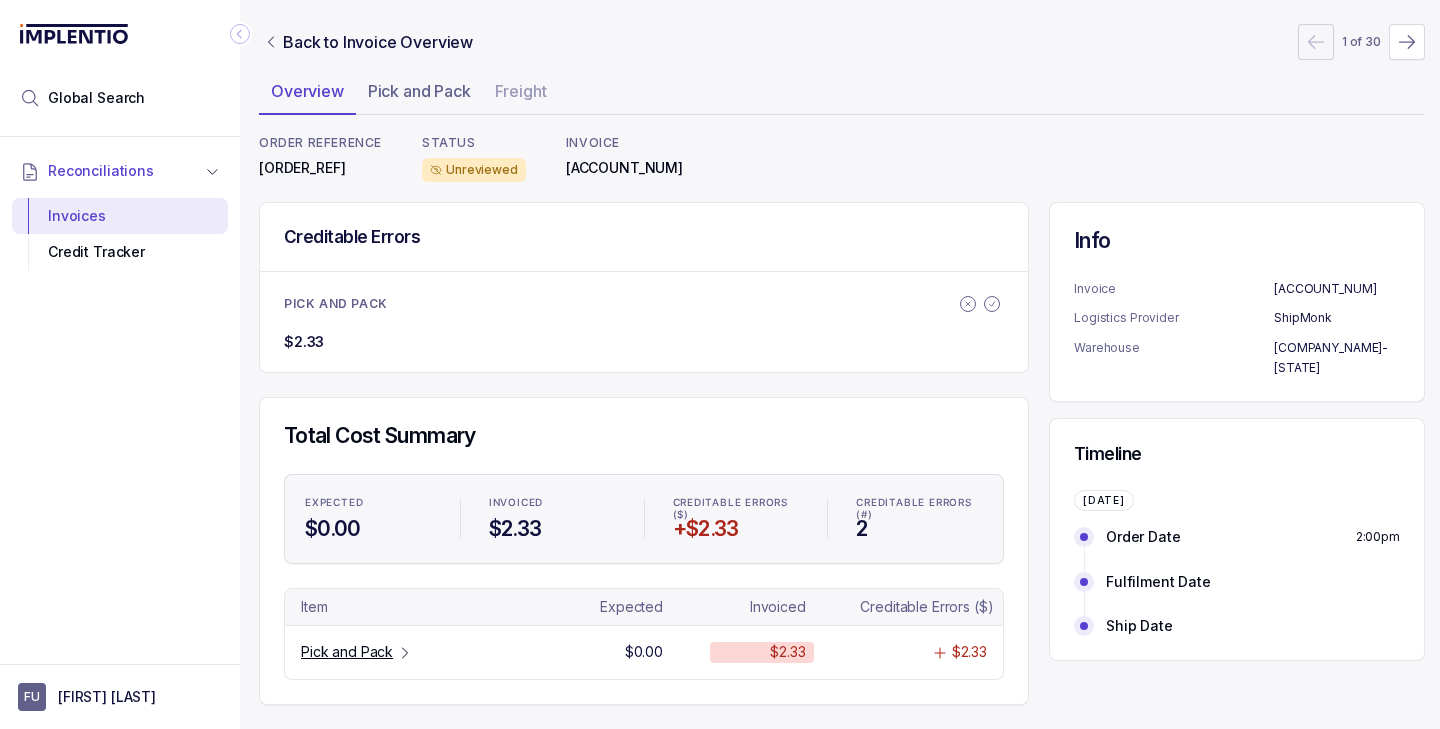 scroll, scrollTop: 0, scrollLeft: 13, axis: horizontal 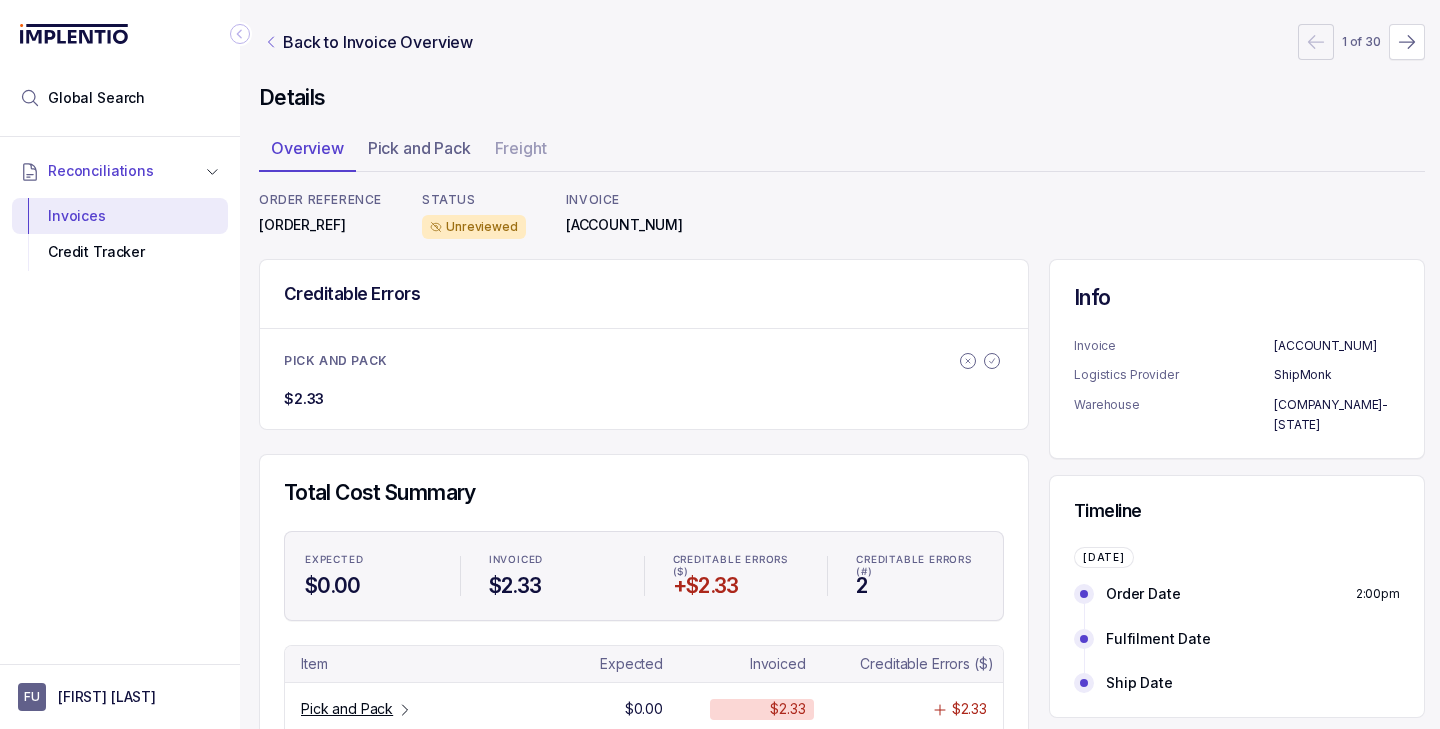 click 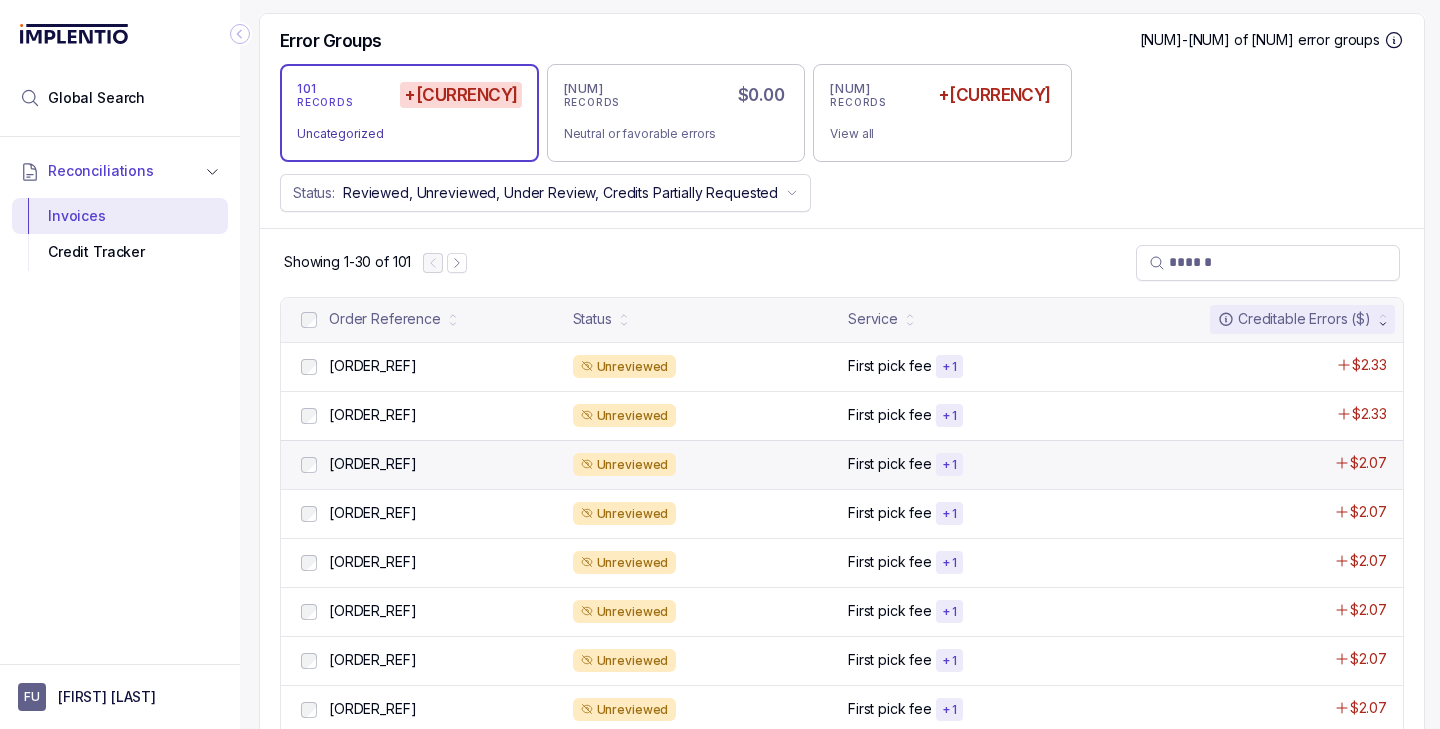 scroll, scrollTop: 1826, scrollLeft: 13, axis: both 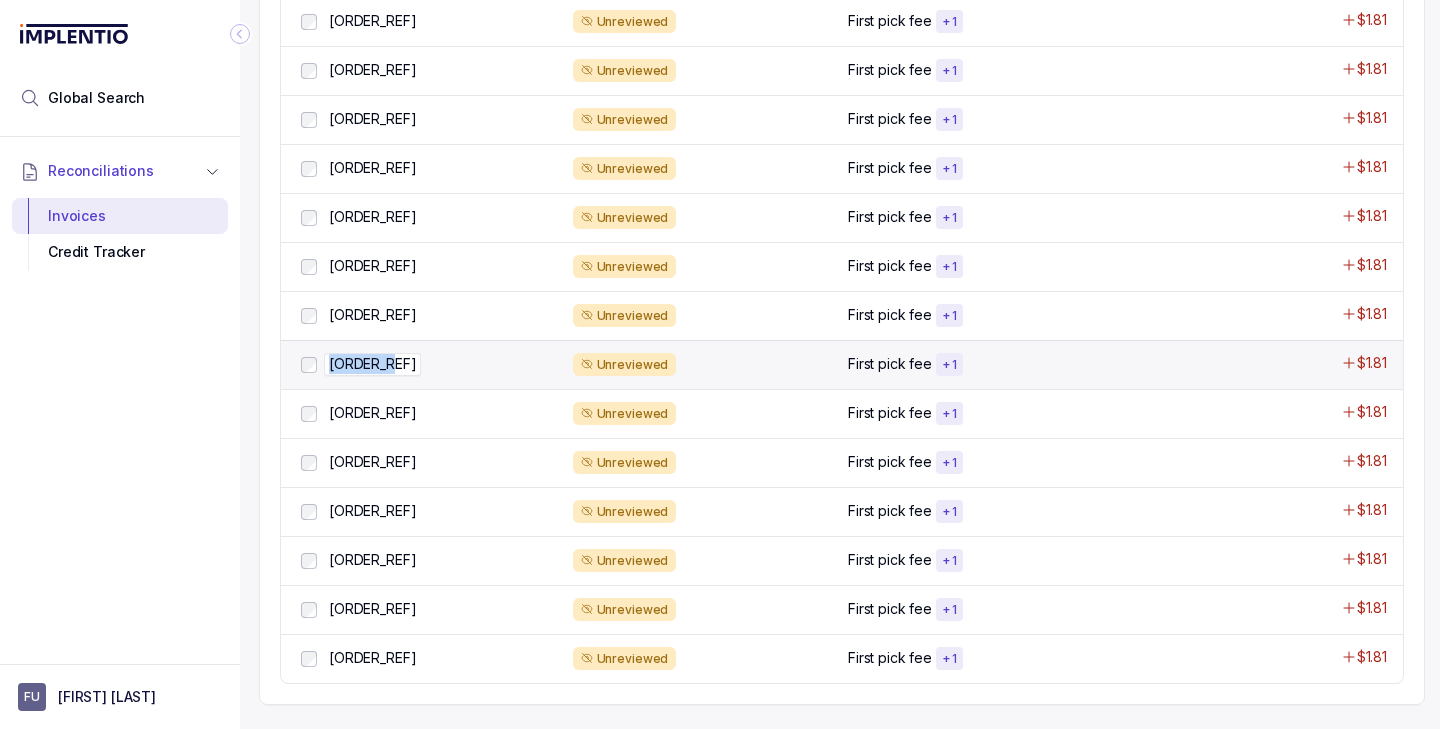drag, startPoint x: 401, startPoint y: 347, endPoint x: 332, endPoint y: 353, distance: 69.260376 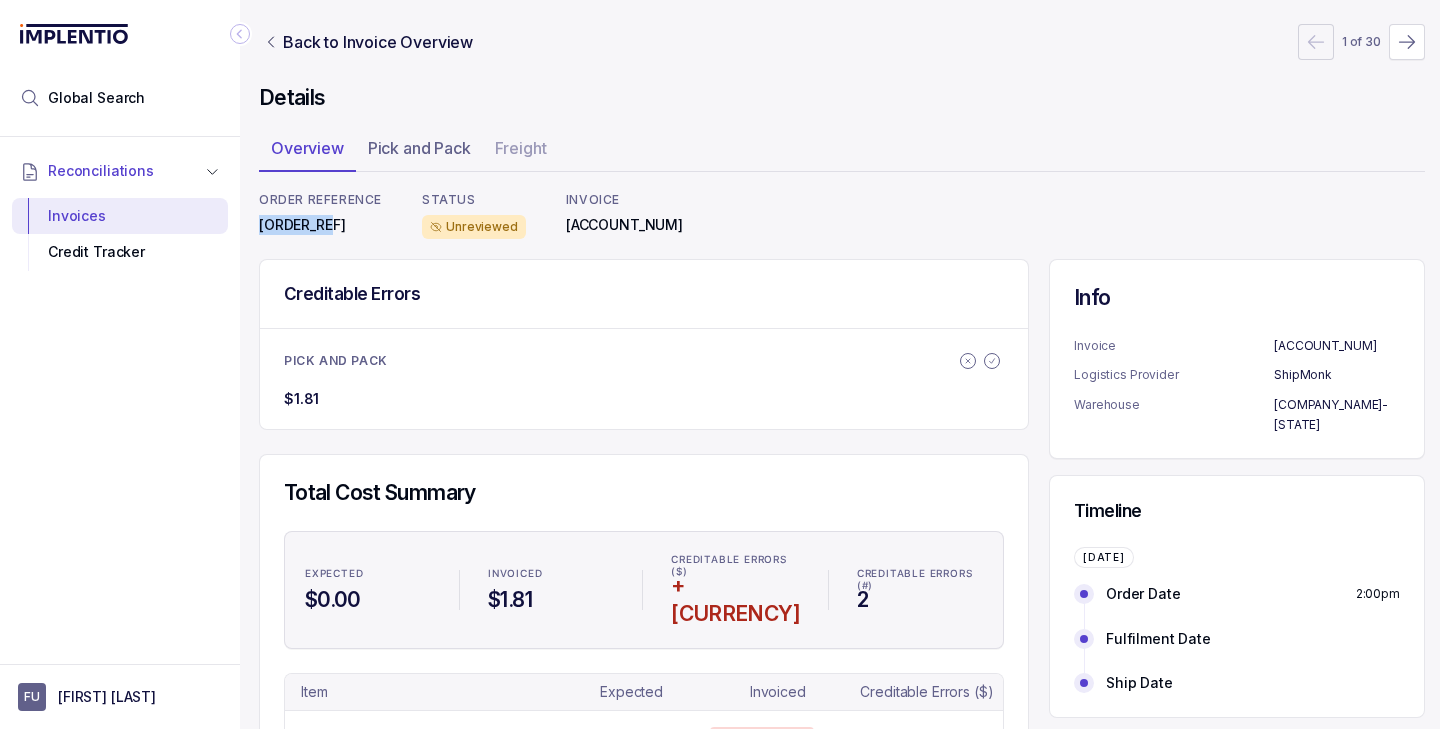 drag, startPoint x: 258, startPoint y: 226, endPoint x: 341, endPoint y: 225, distance: 83.00603 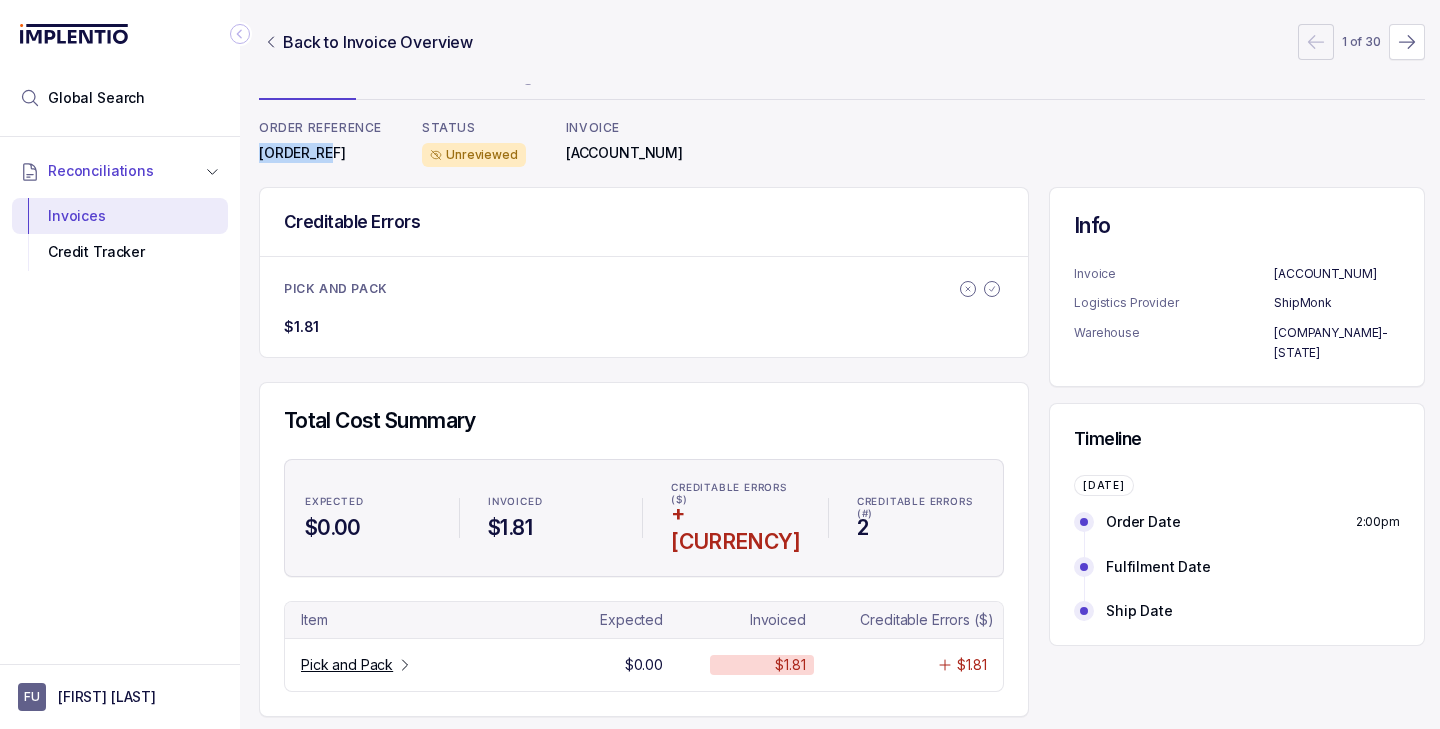scroll, scrollTop: 0, scrollLeft: 13, axis: horizontal 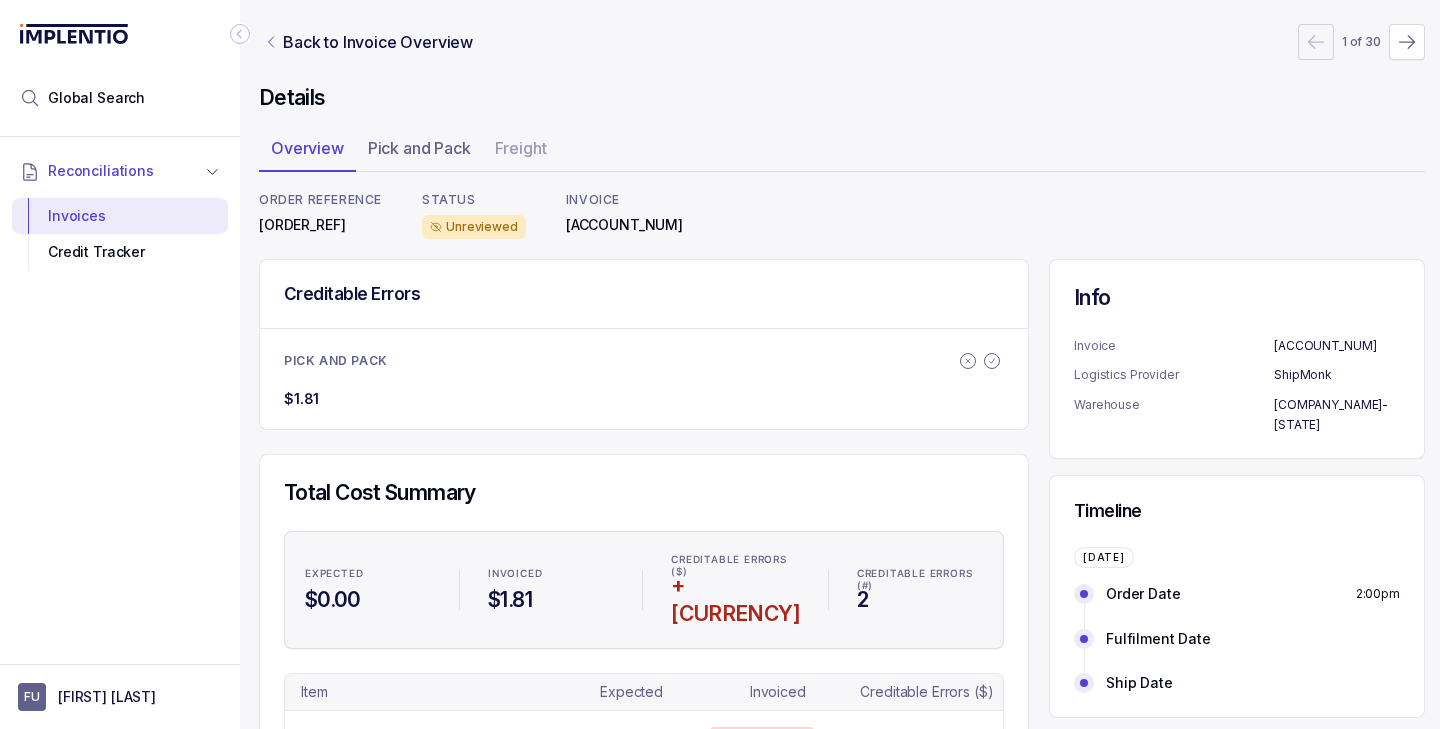click on "Back to Invoice Overview" at bounding box center [368, 42] 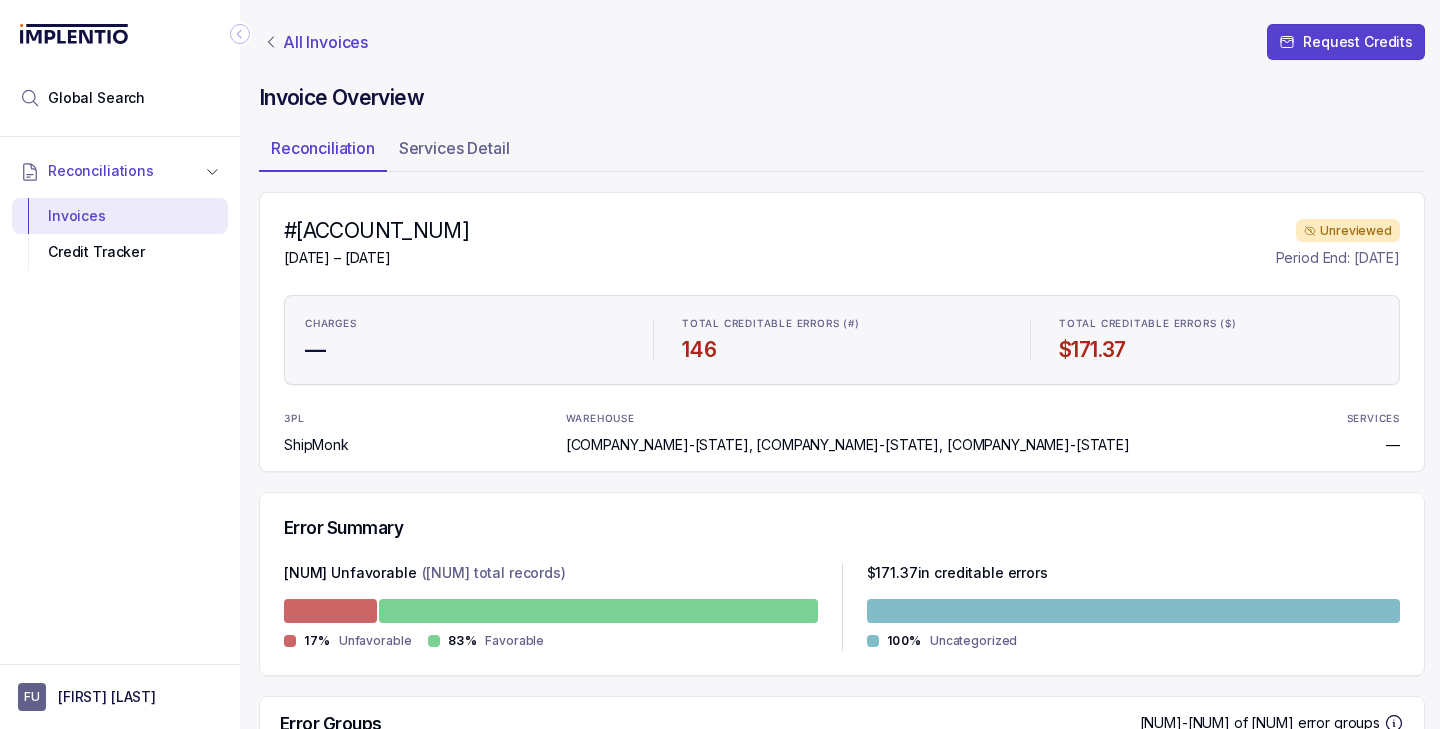 click on "All Invoices" at bounding box center [325, 42] 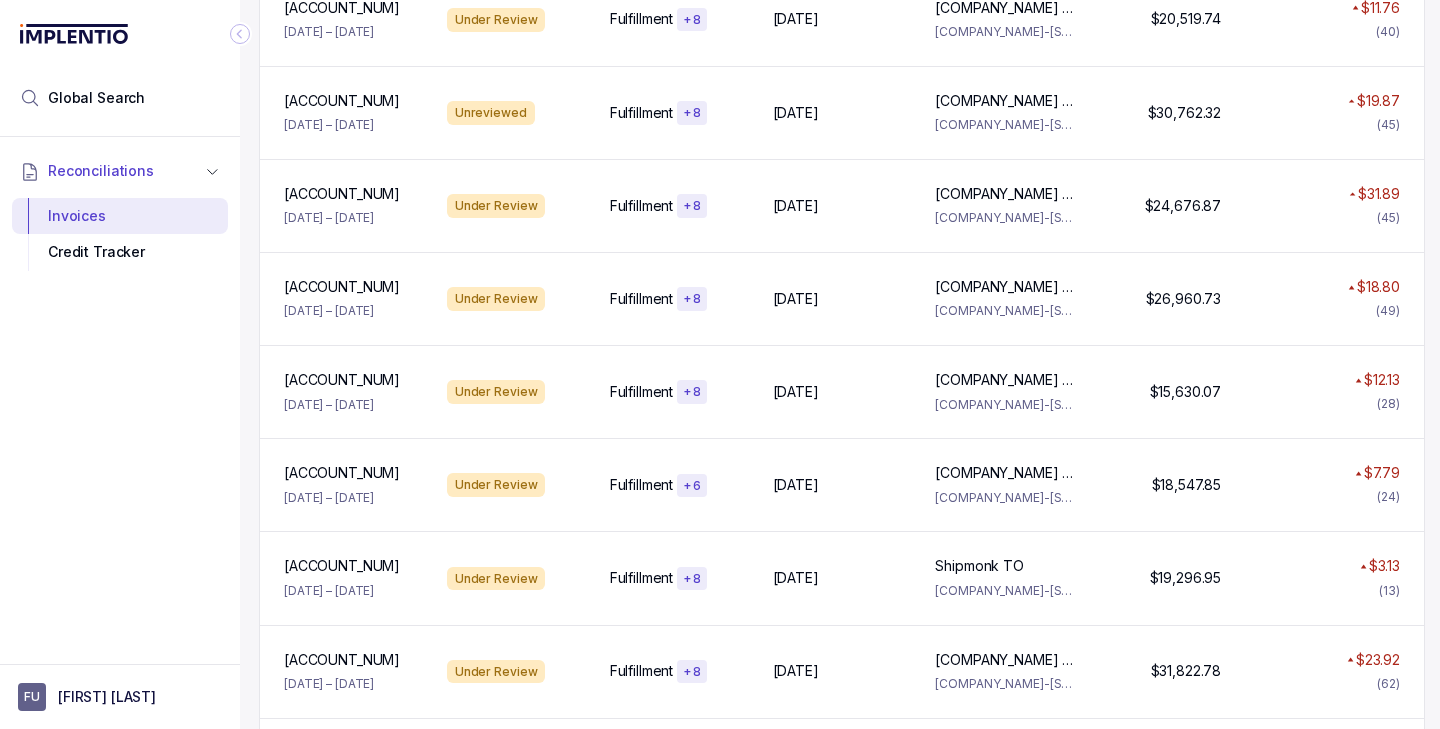 scroll, scrollTop: 0, scrollLeft: 13, axis: horizontal 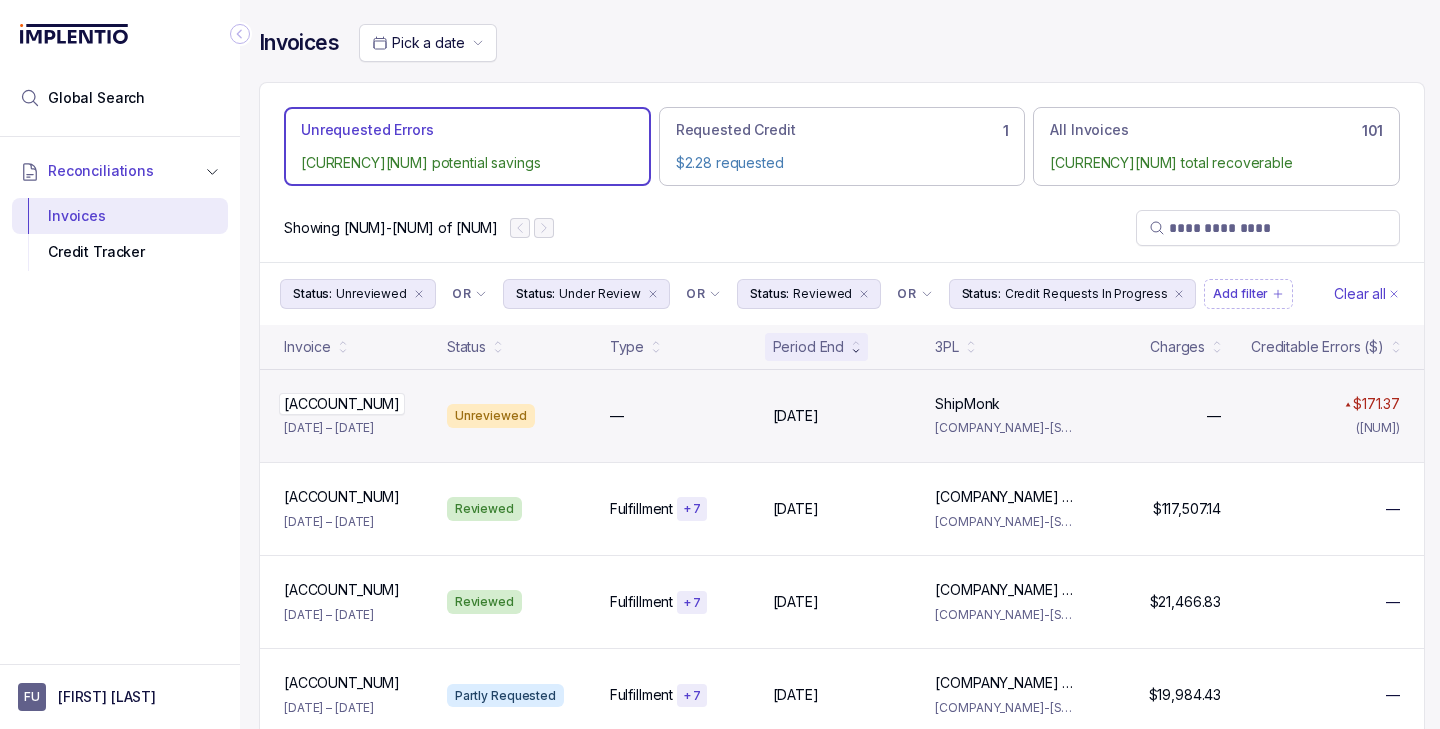 click on "[ACCOUNT_NUM] [ACCOUNT_NUM]" at bounding box center (353, 404) 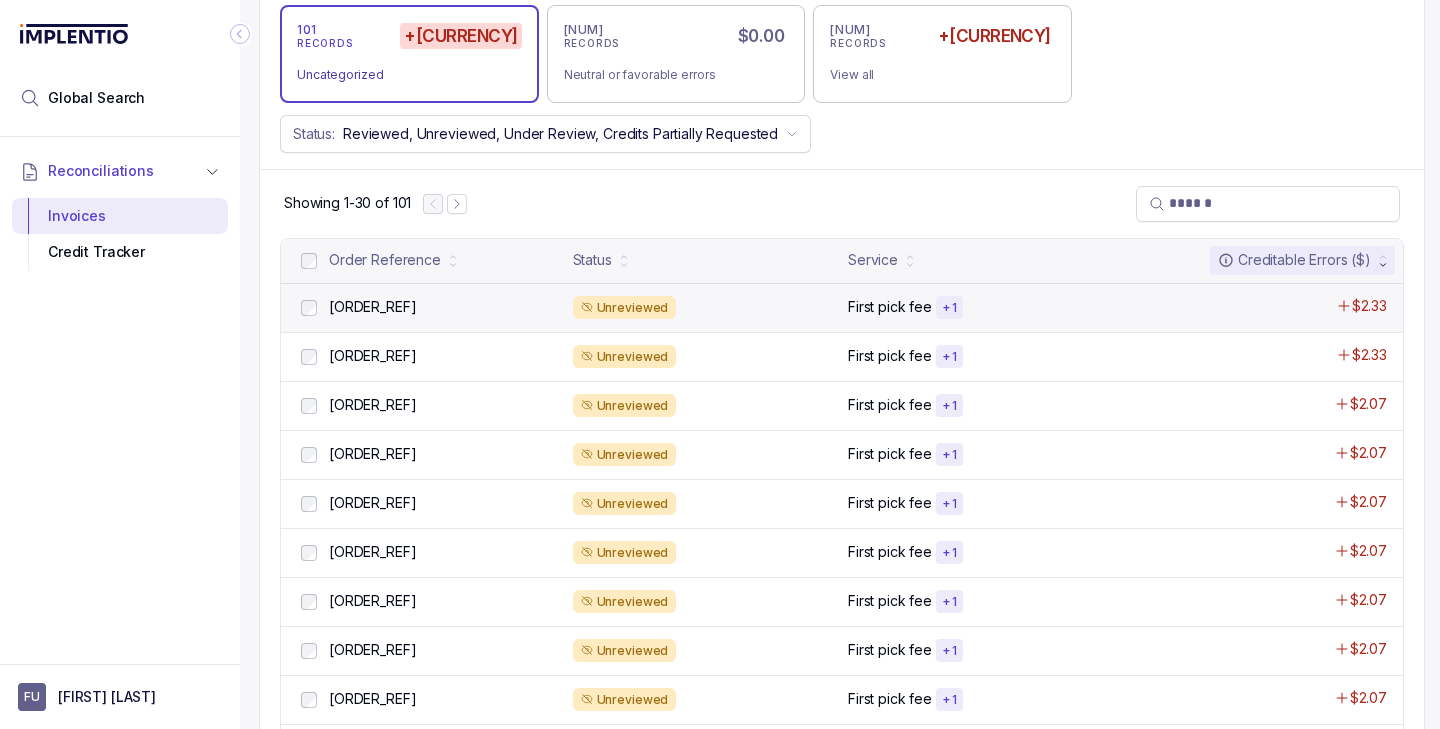 scroll, scrollTop: 709, scrollLeft: 13, axis: both 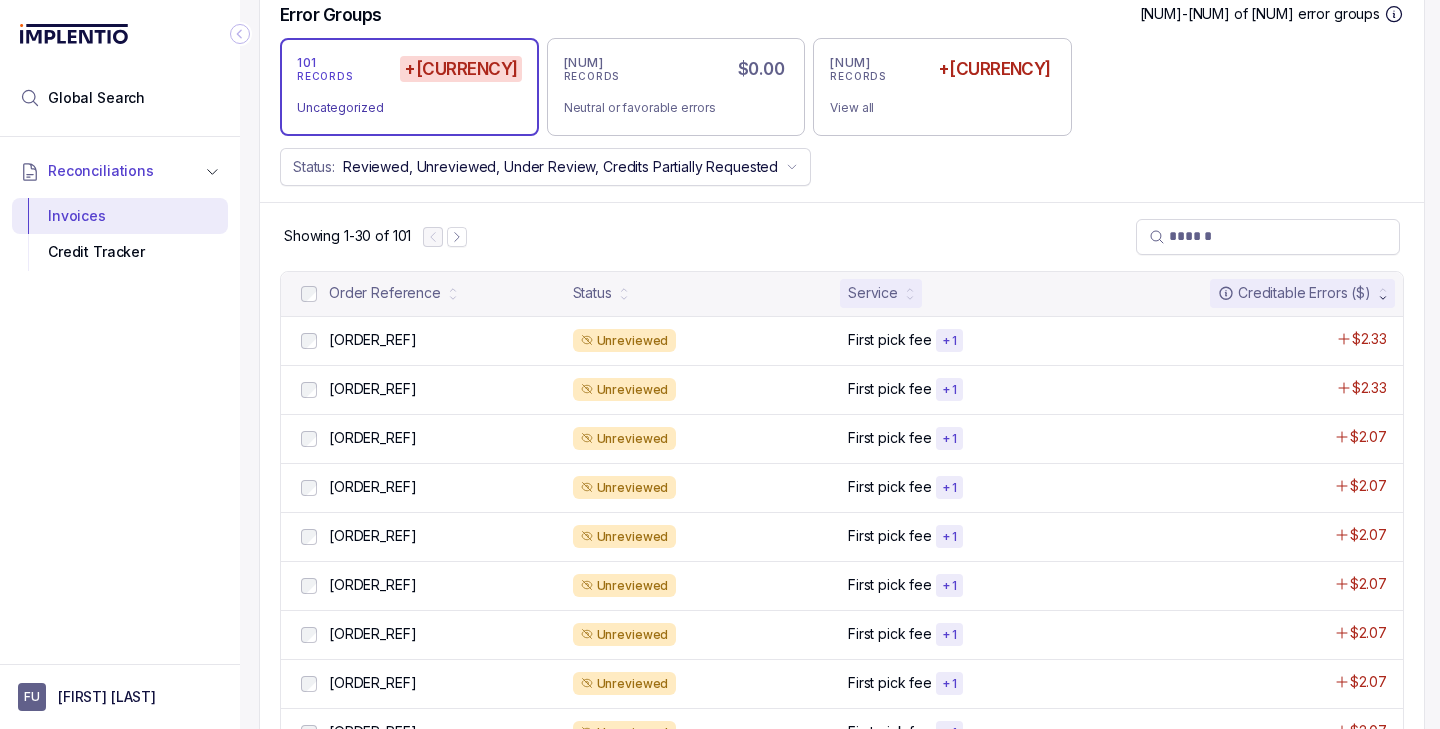 click on "Service" at bounding box center (873, 293) 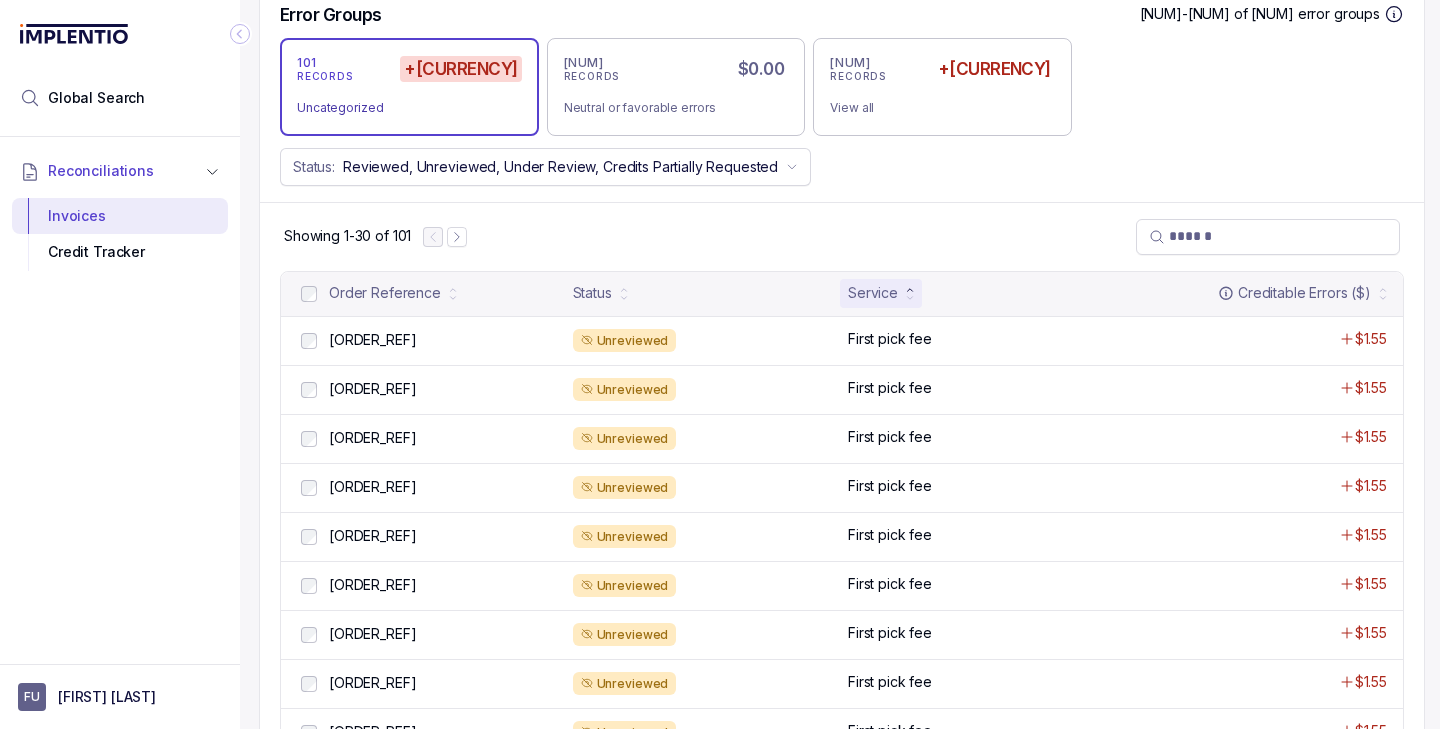 click on "Service" at bounding box center (873, 293) 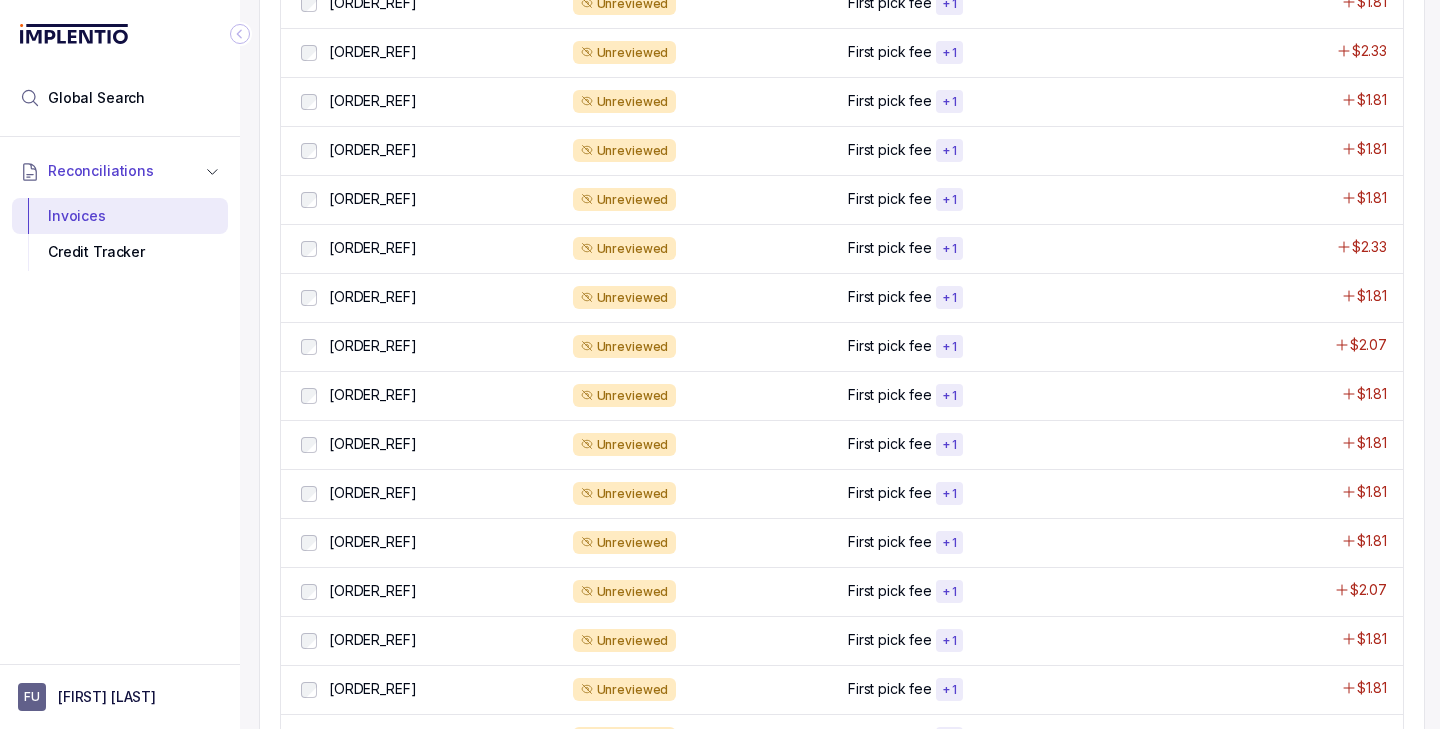 scroll, scrollTop: 1826, scrollLeft: 13, axis: both 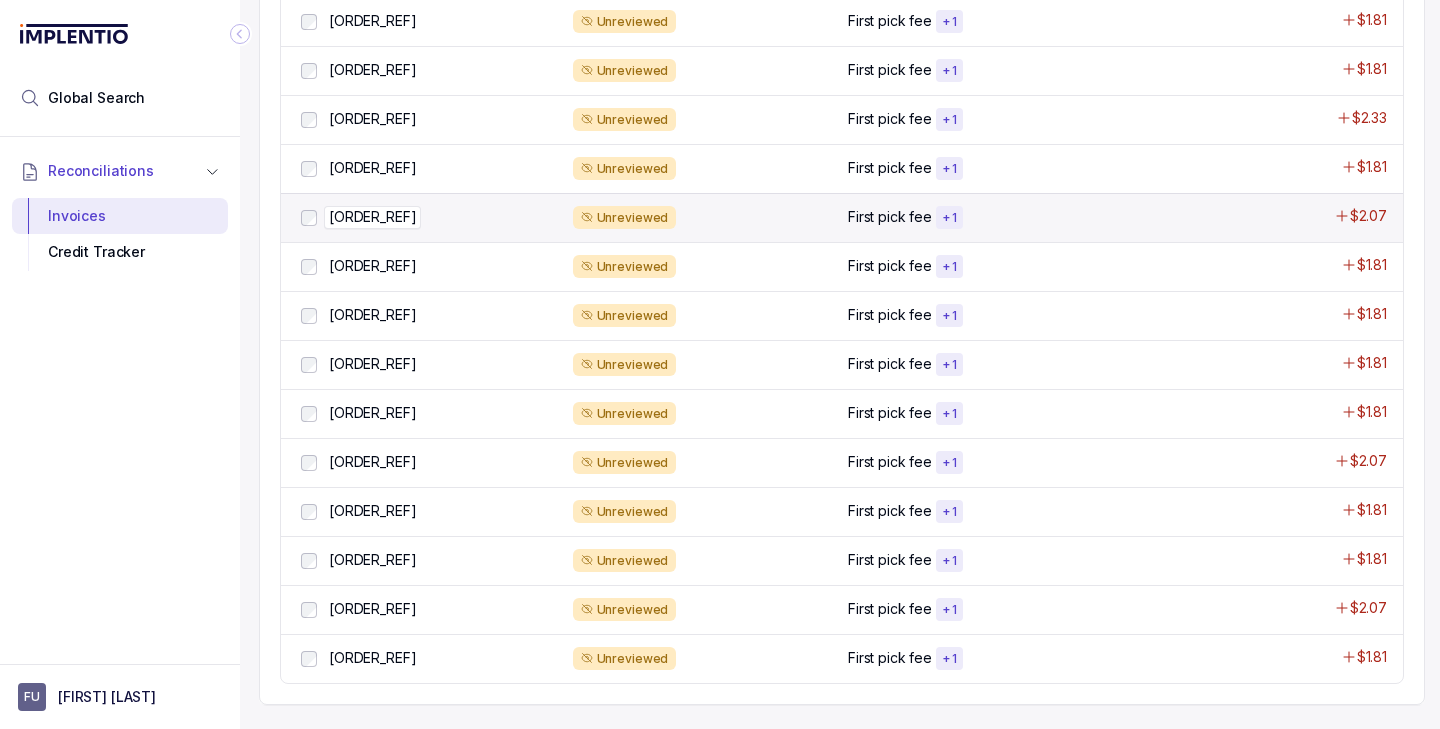 click on "[ORDER_REF]" at bounding box center [372, 217] 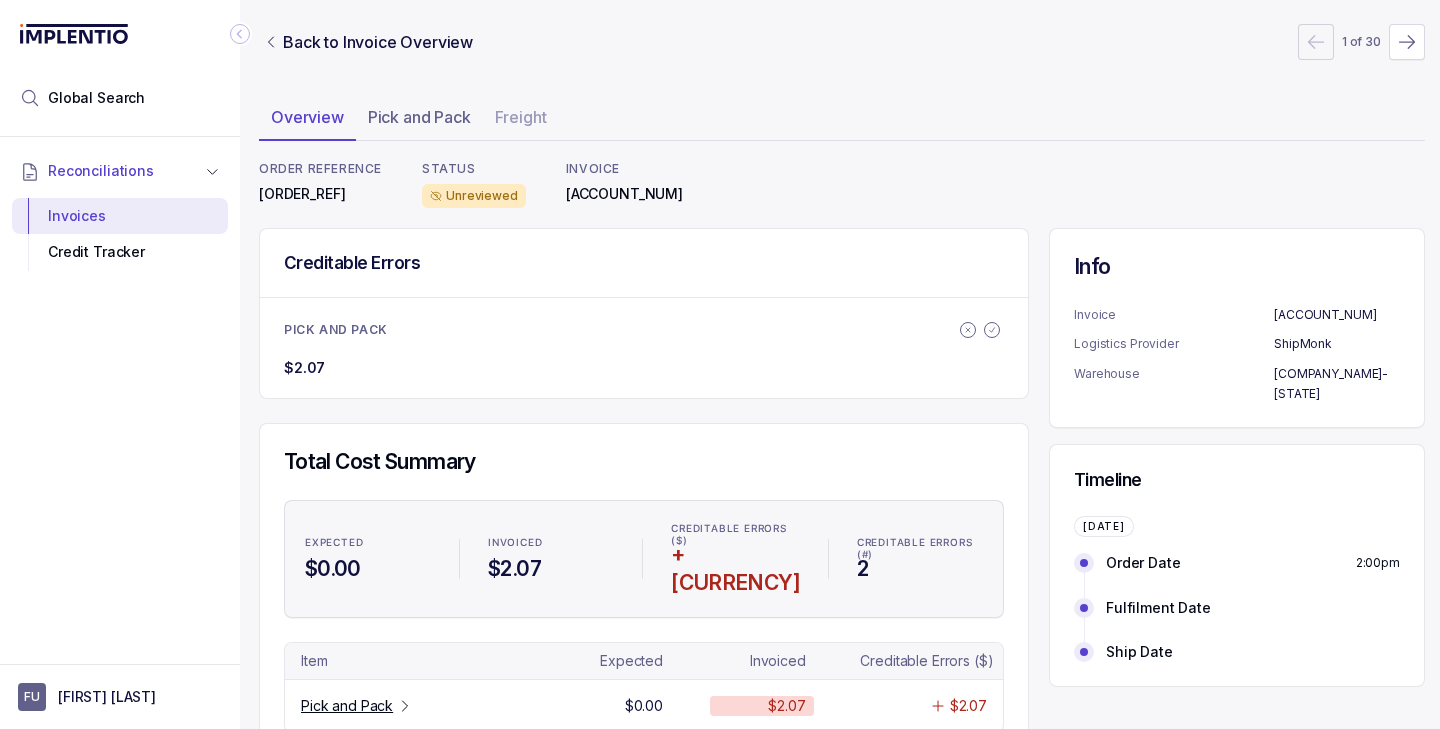 scroll, scrollTop: 41, scrollLeft: 13, axis: both 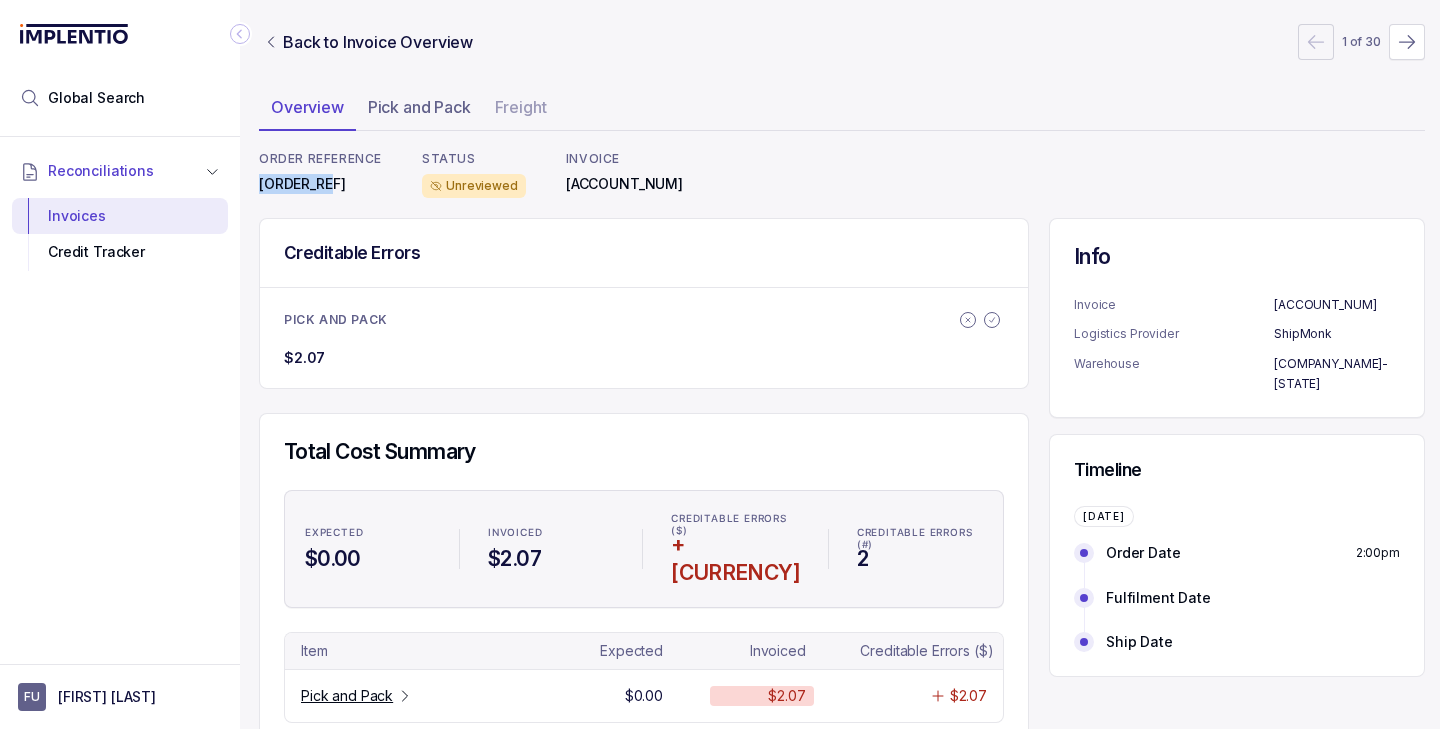 drag, startPoint x: 336, startPoint y: 184, endPoint x: 260, endPoint y: 183, distance: 76.00658 